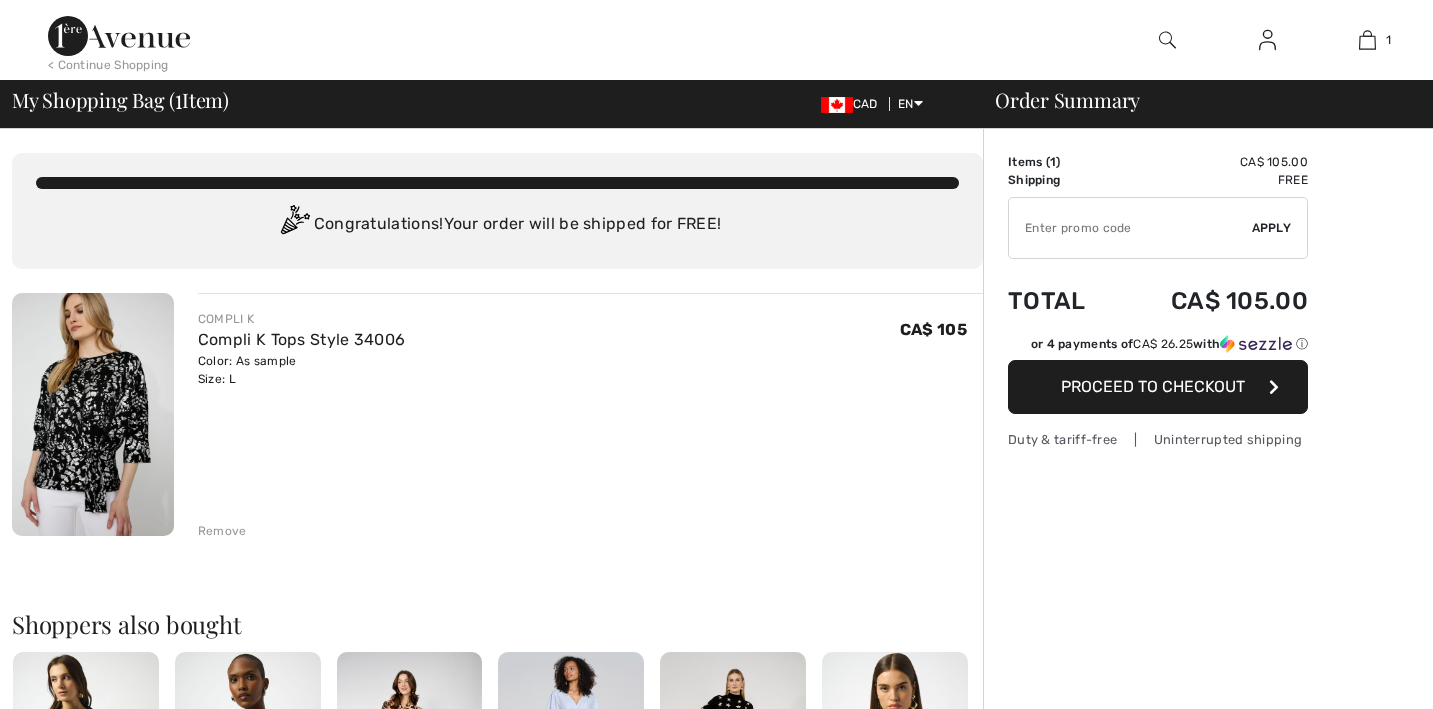 scroll, scrollTop: 0, scrollLeft: 0, axis: both 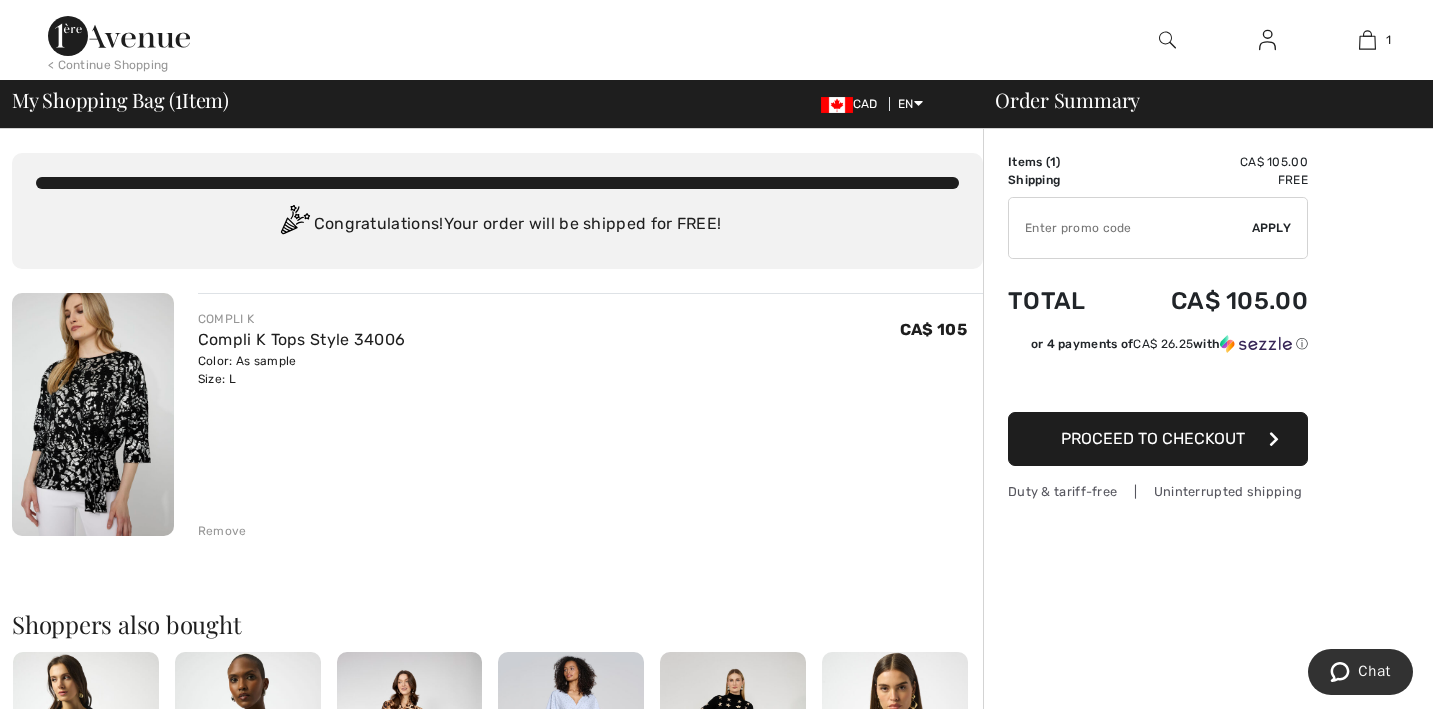 click on "Proceed to Checkout" at bounding box center (1153, 438) 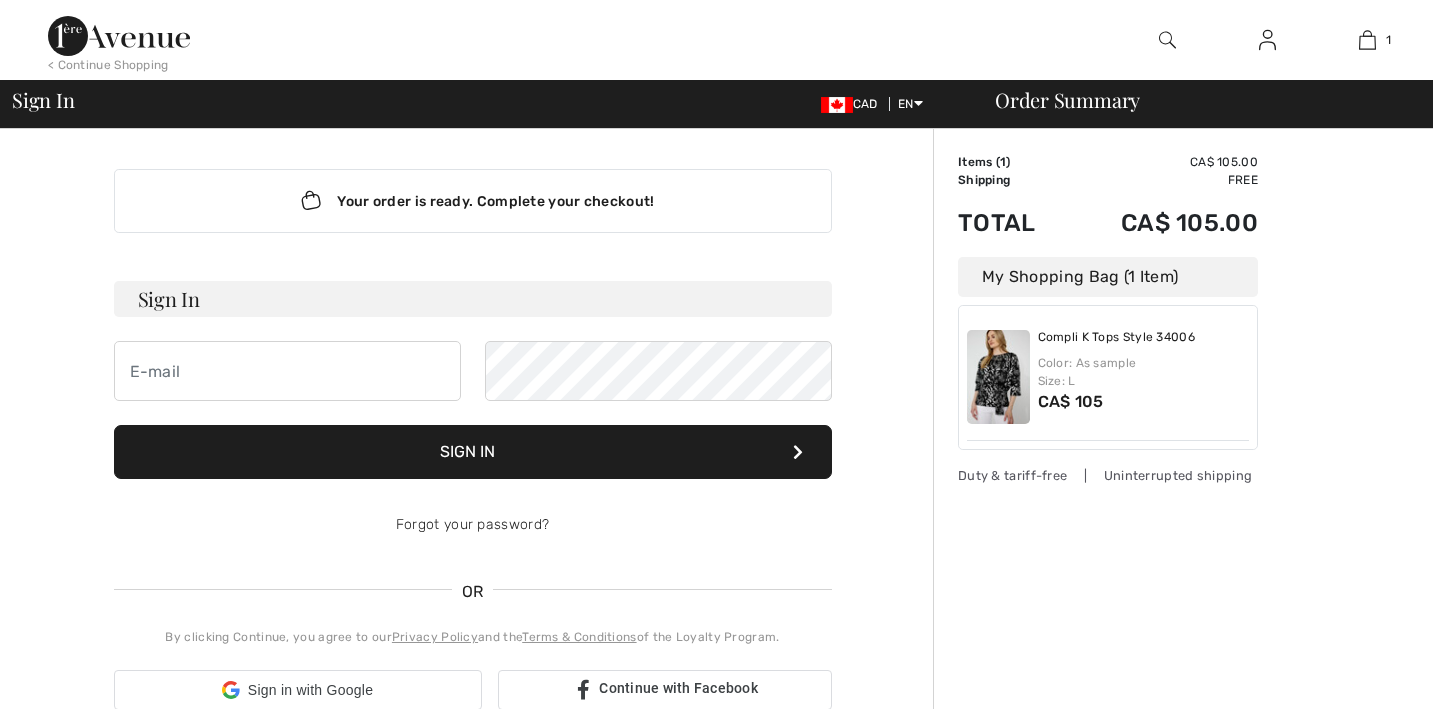 scroll, scrollTop: 0, scrollLeft: 0, axis: both 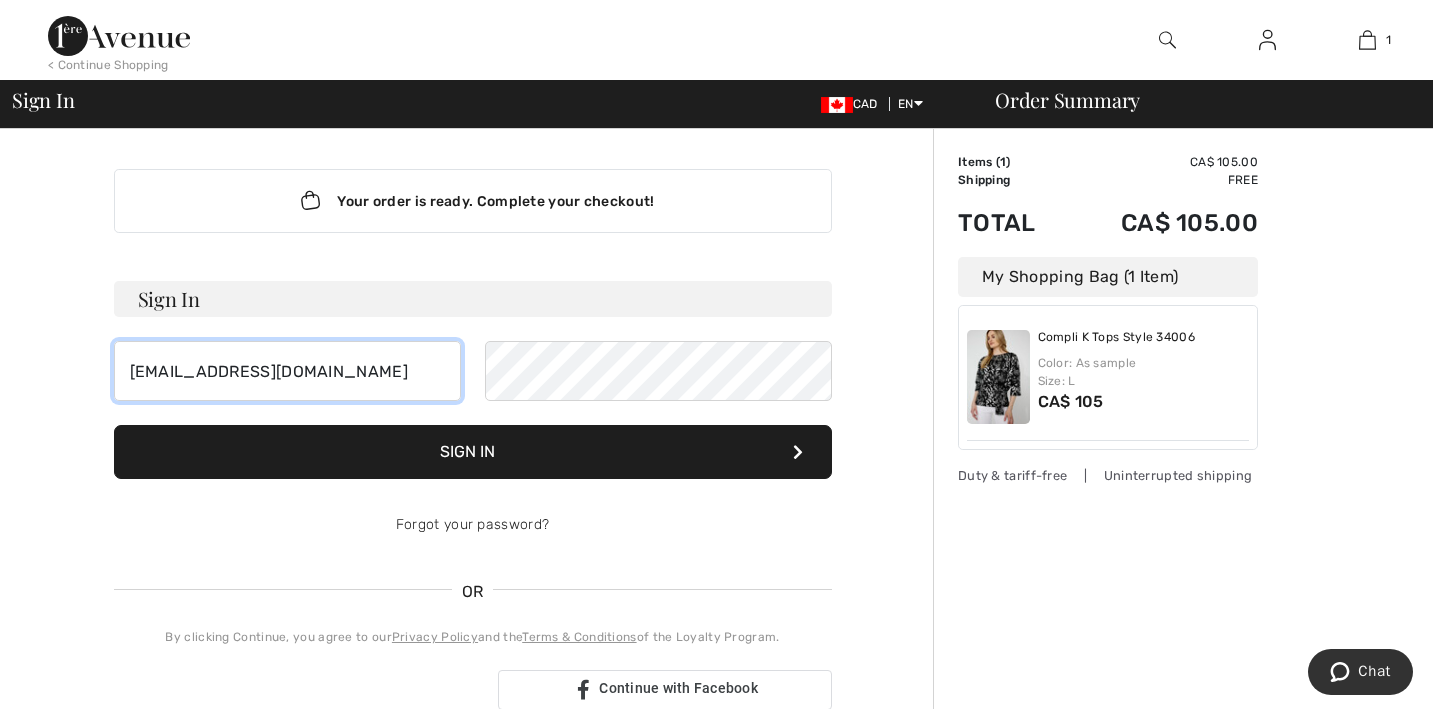 click on "lynndorcas@gmIL.com" at bounding box center [287, 371] 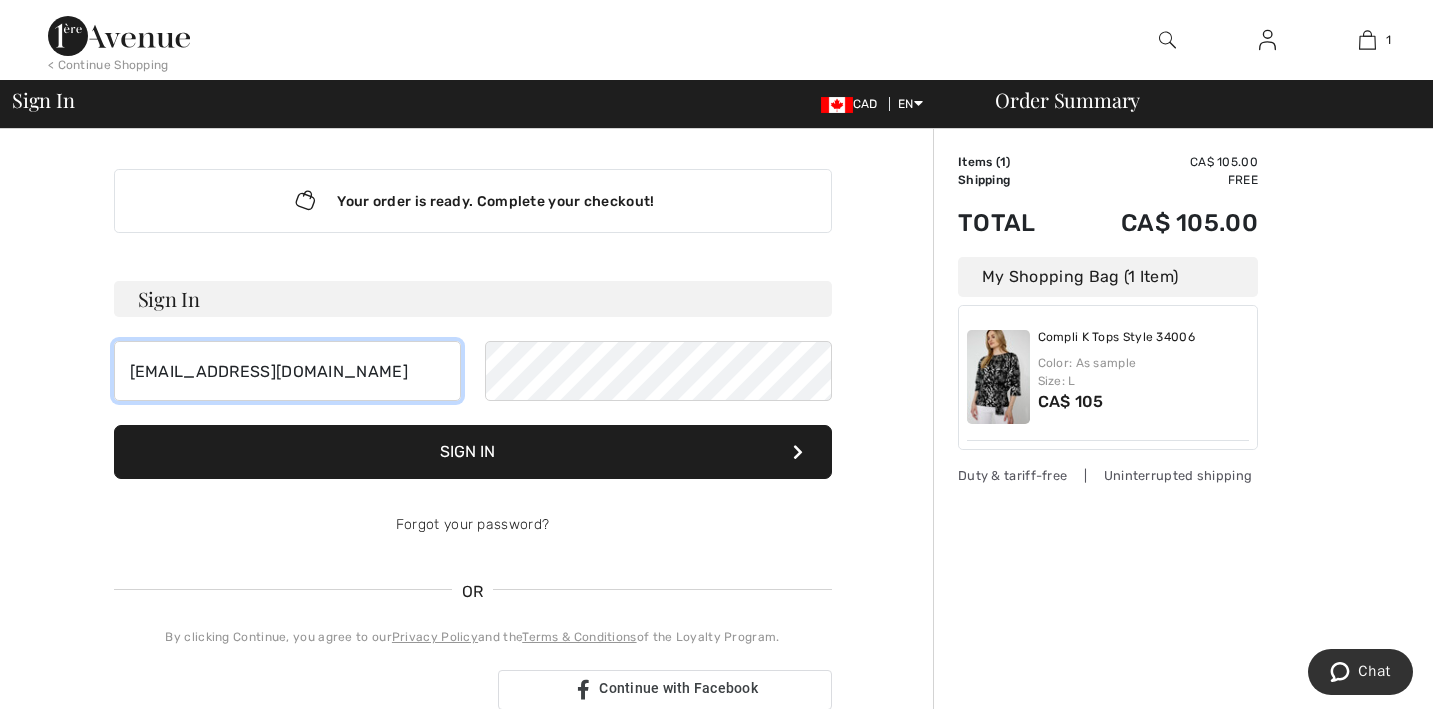 type on "lynndorcas@gmail.com" 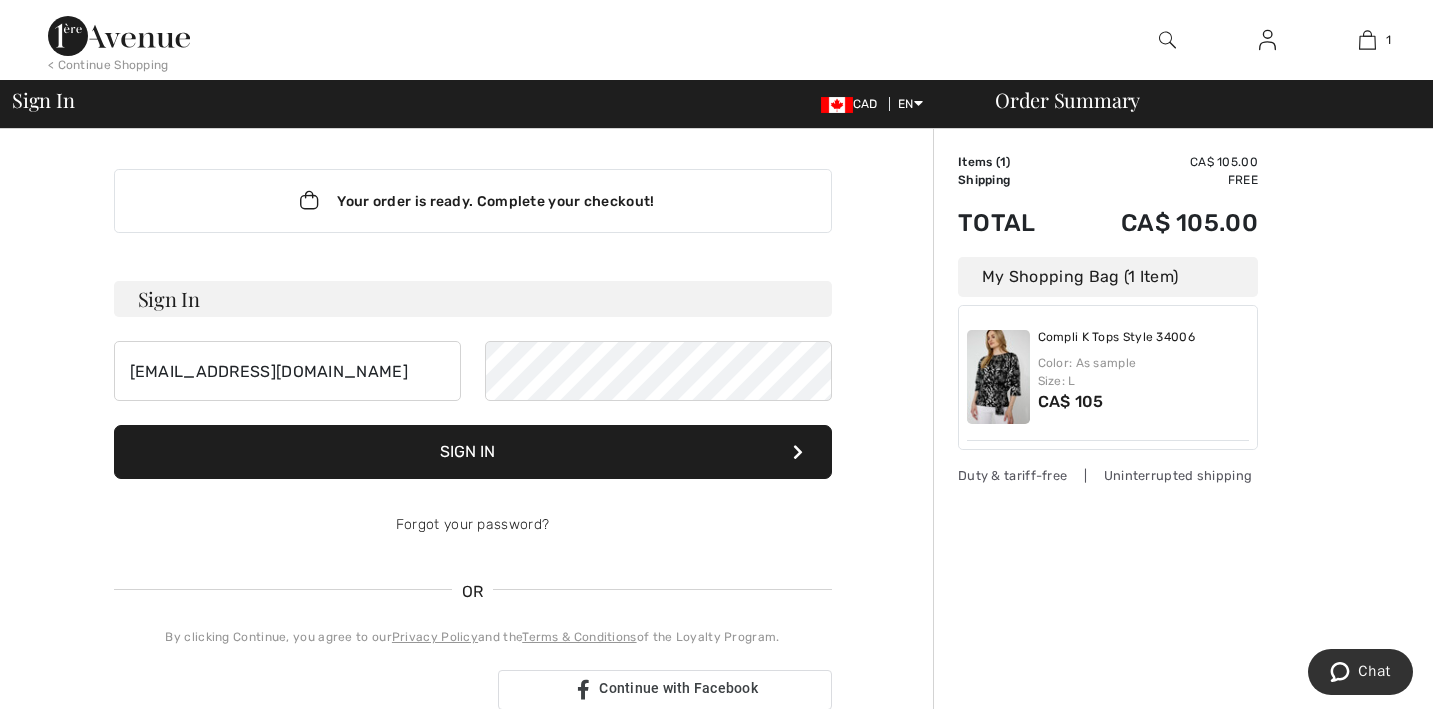 click on "Sign In" at bounding box center [473, 452] 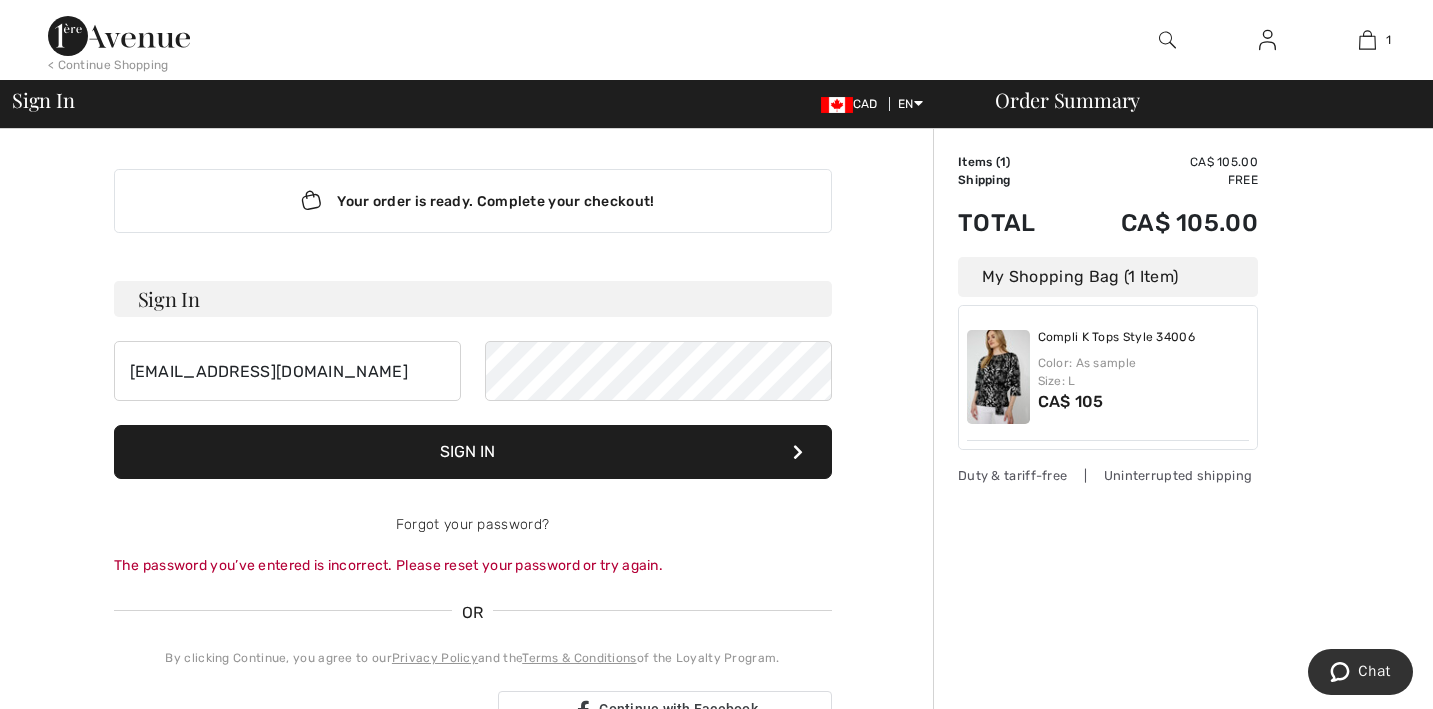 click on "Sign In" at bounding box center (473, 452) 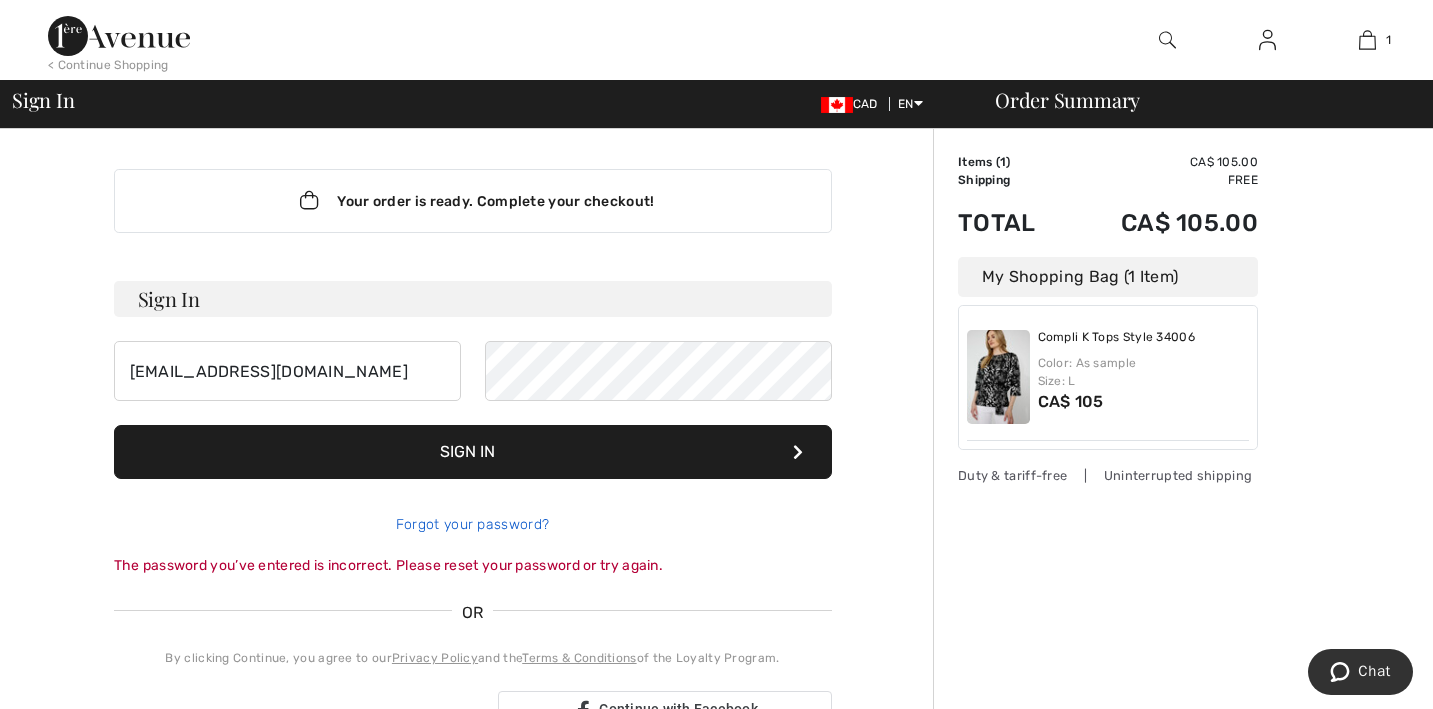 click on "Forgot your password?" at bounding box center [472, 524] 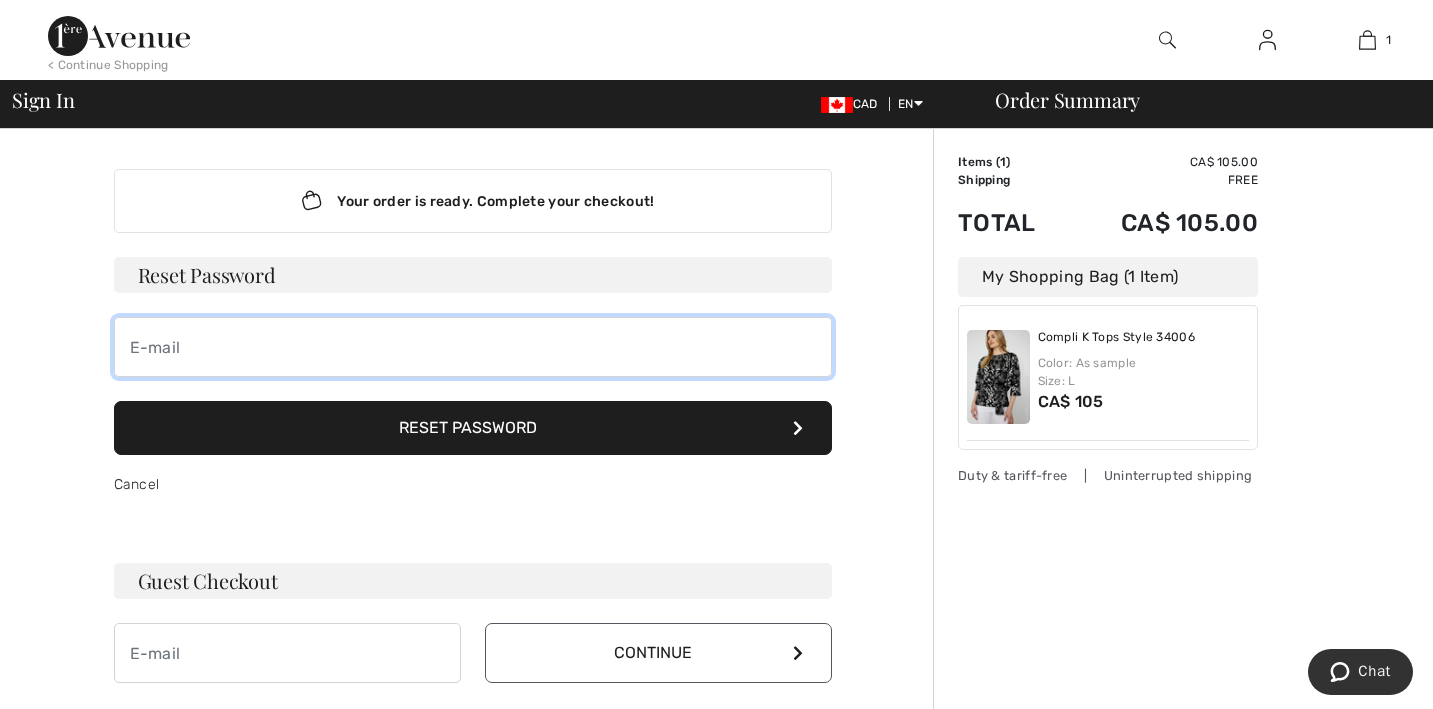 click at bounding box center [473, 347] 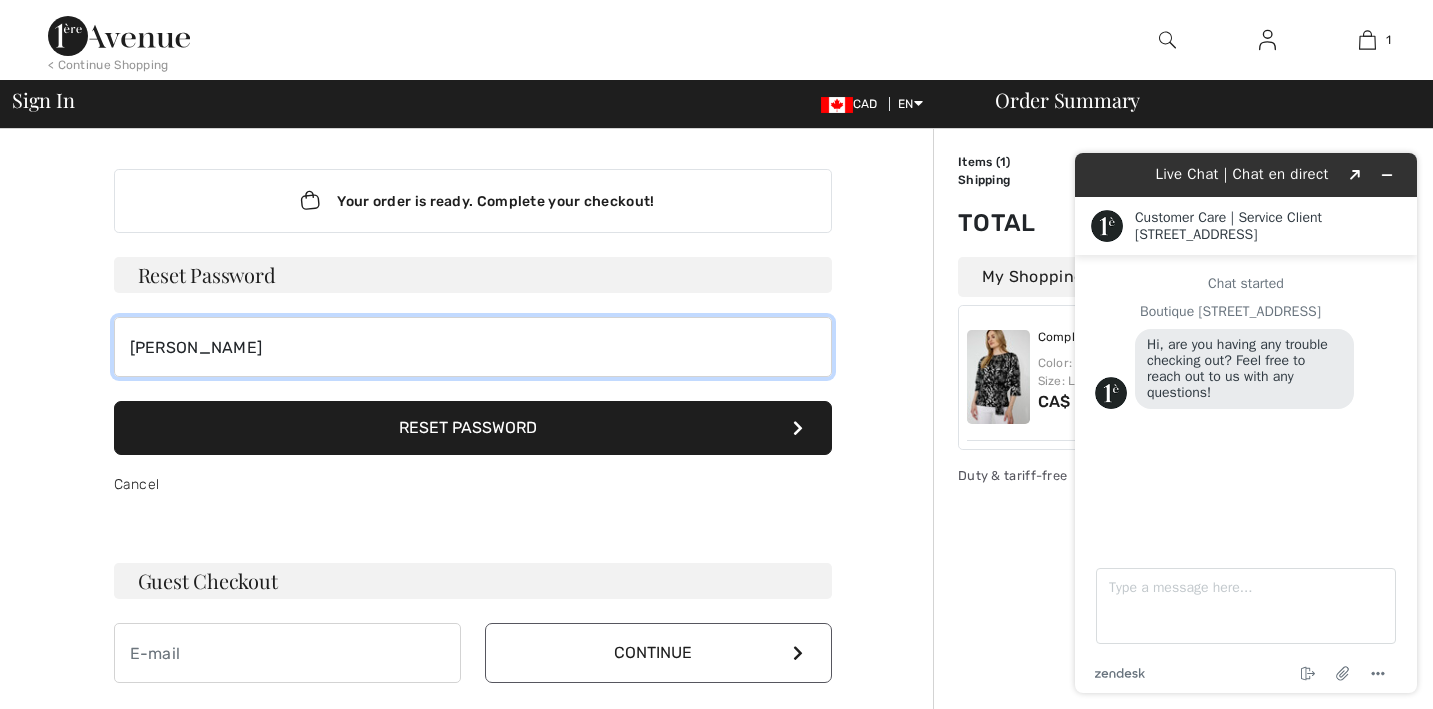 scroll, scrollTop: 0, scrollLeft: 0, axis: both 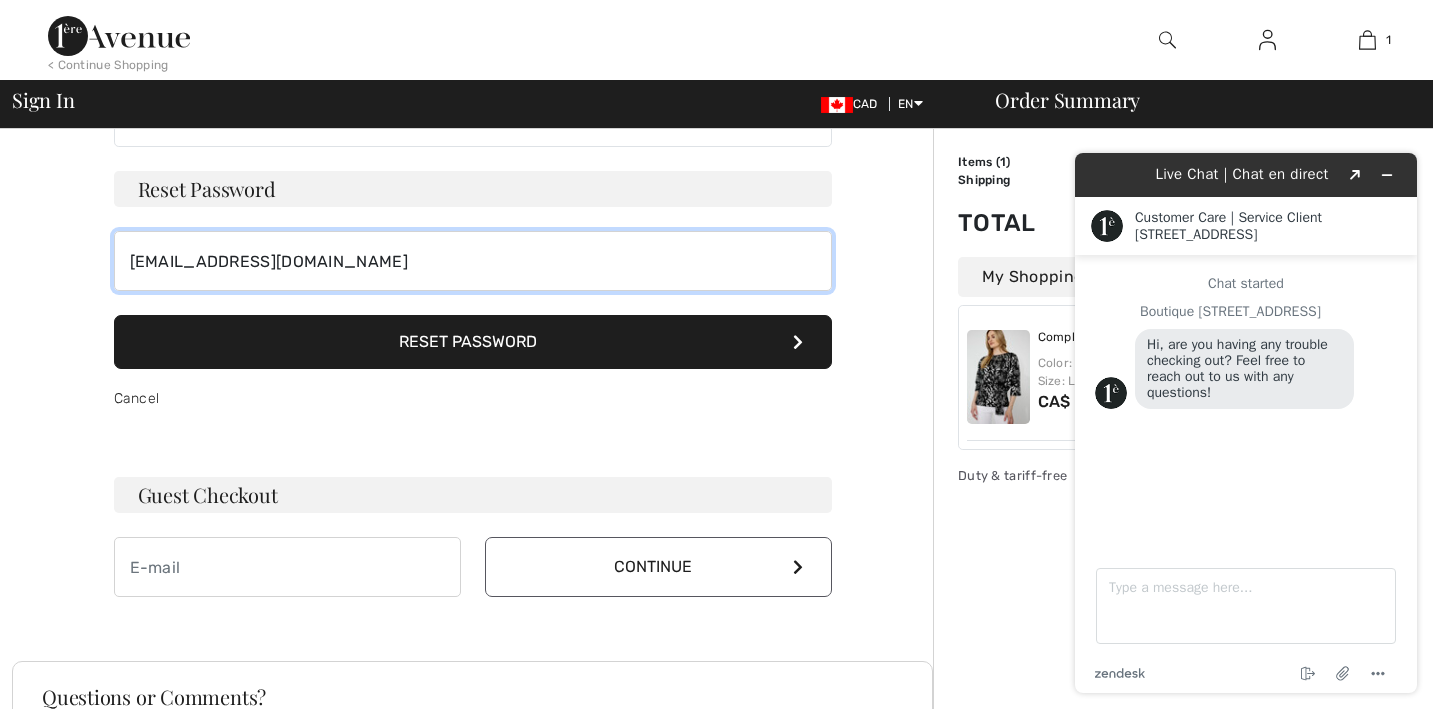 type on "lynndorcas@gmail.com" 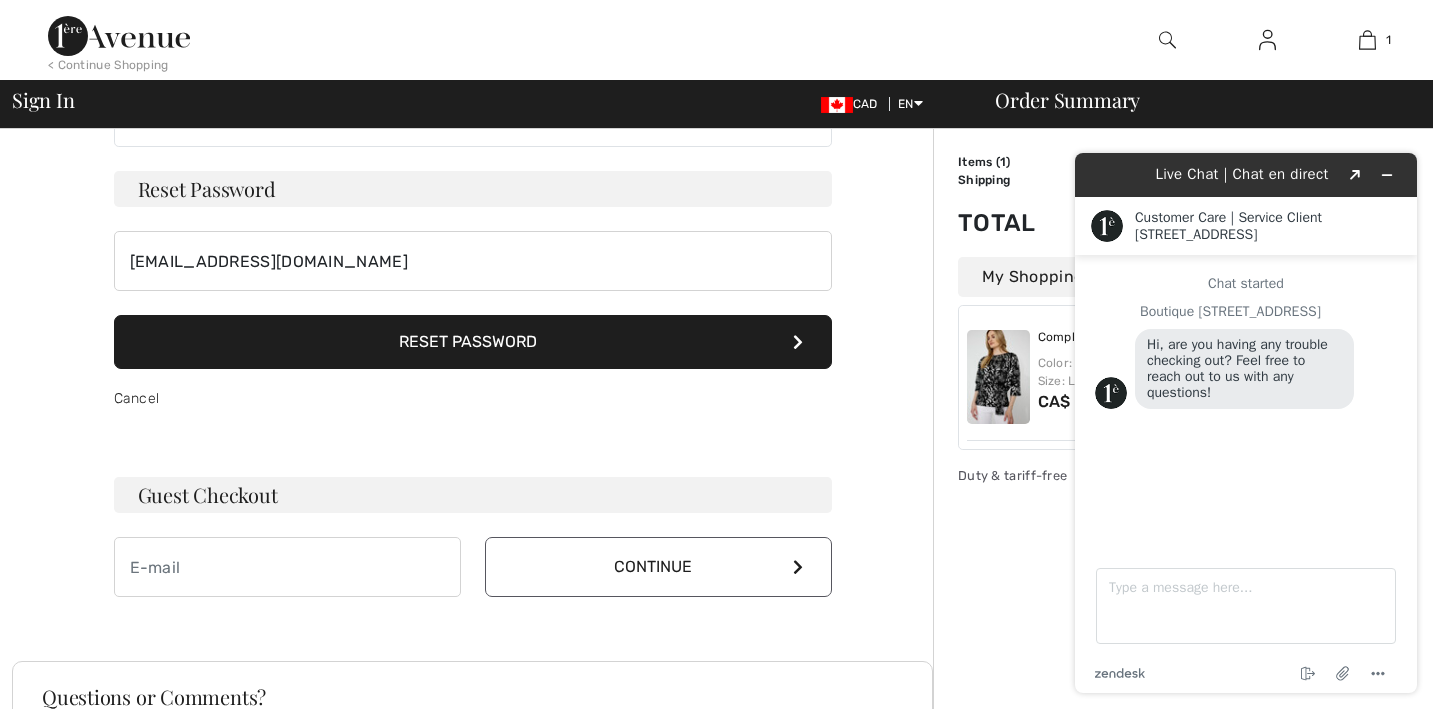 click on "Reset Password" at bounding box center (473, 342) 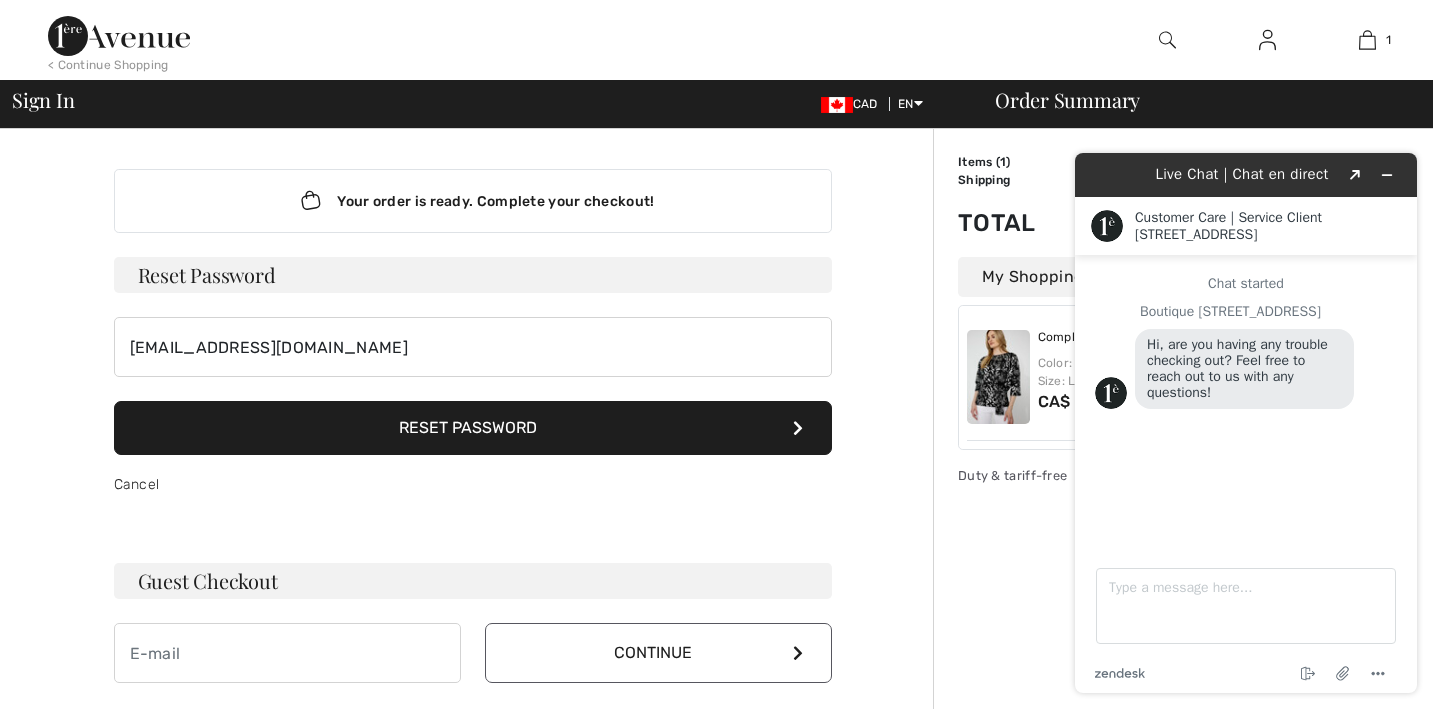 scroll, scrollTop: 0, scrollLeft: 0, axis: both 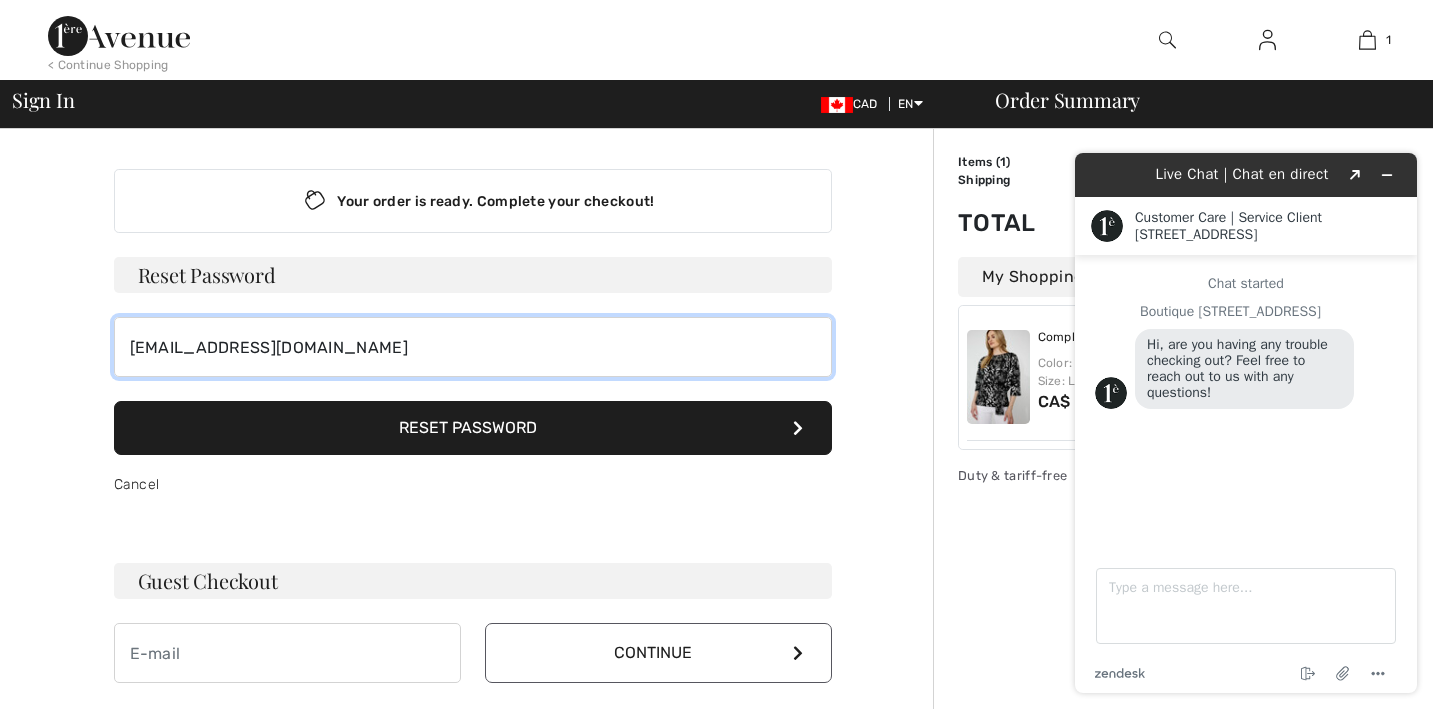 click on "lynndorcas@gmail.com" at bounding box center [473, 347] 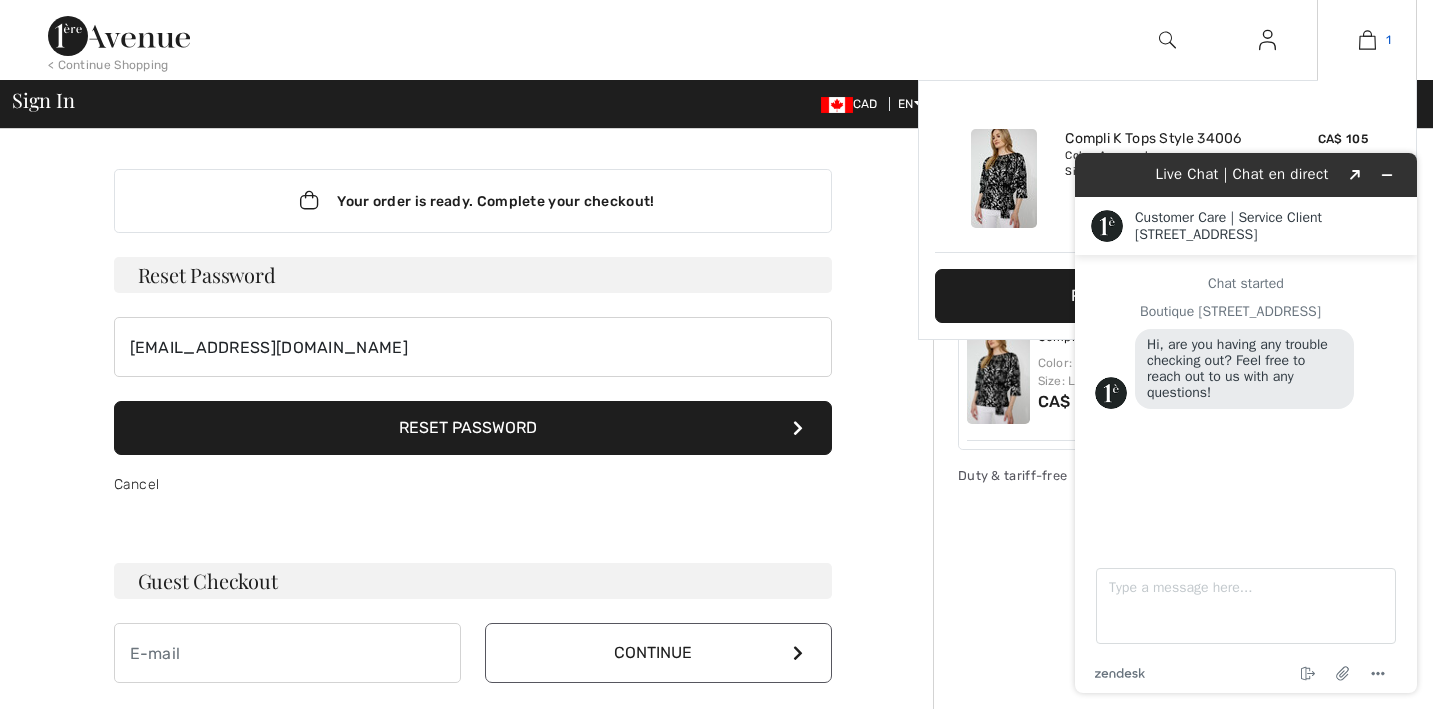 click at bounding box center [1367, 40] 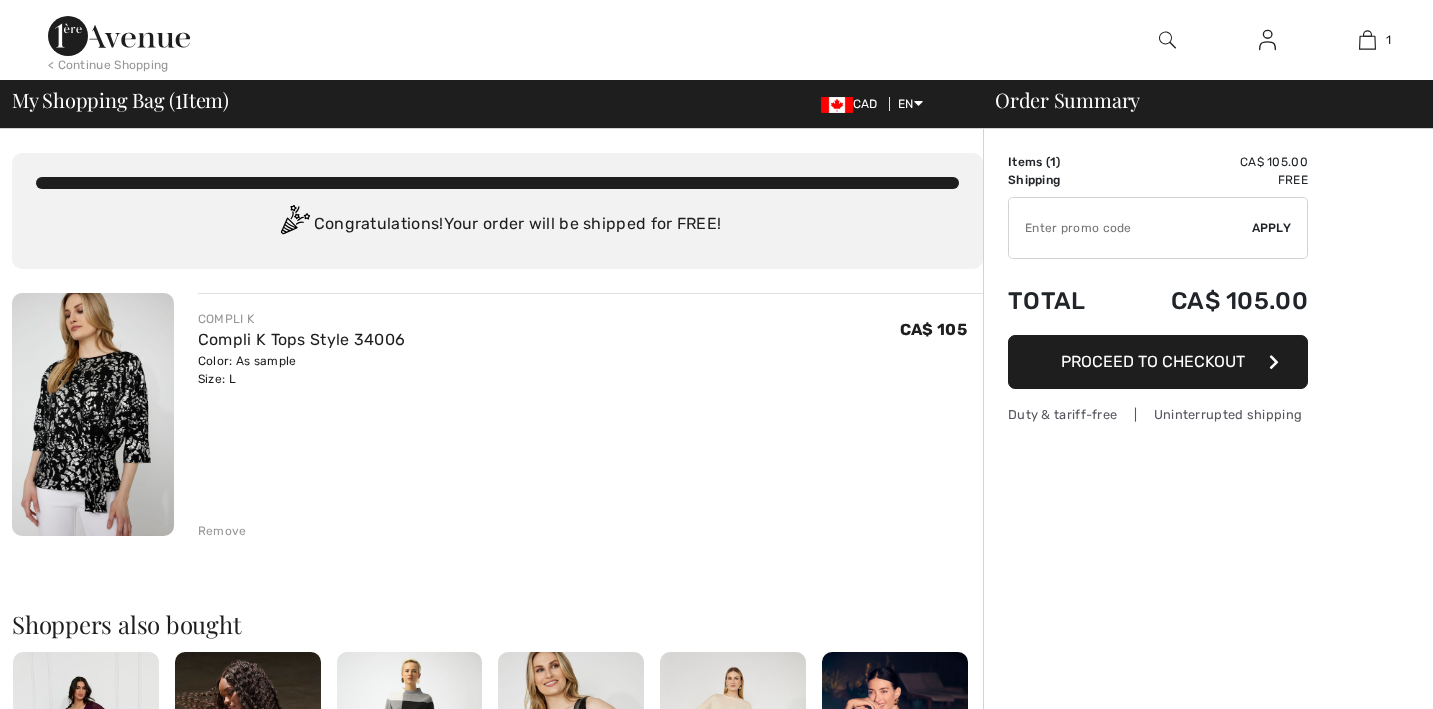 scroll, scrollTop: 0, scrollLeft: 0, axis: both 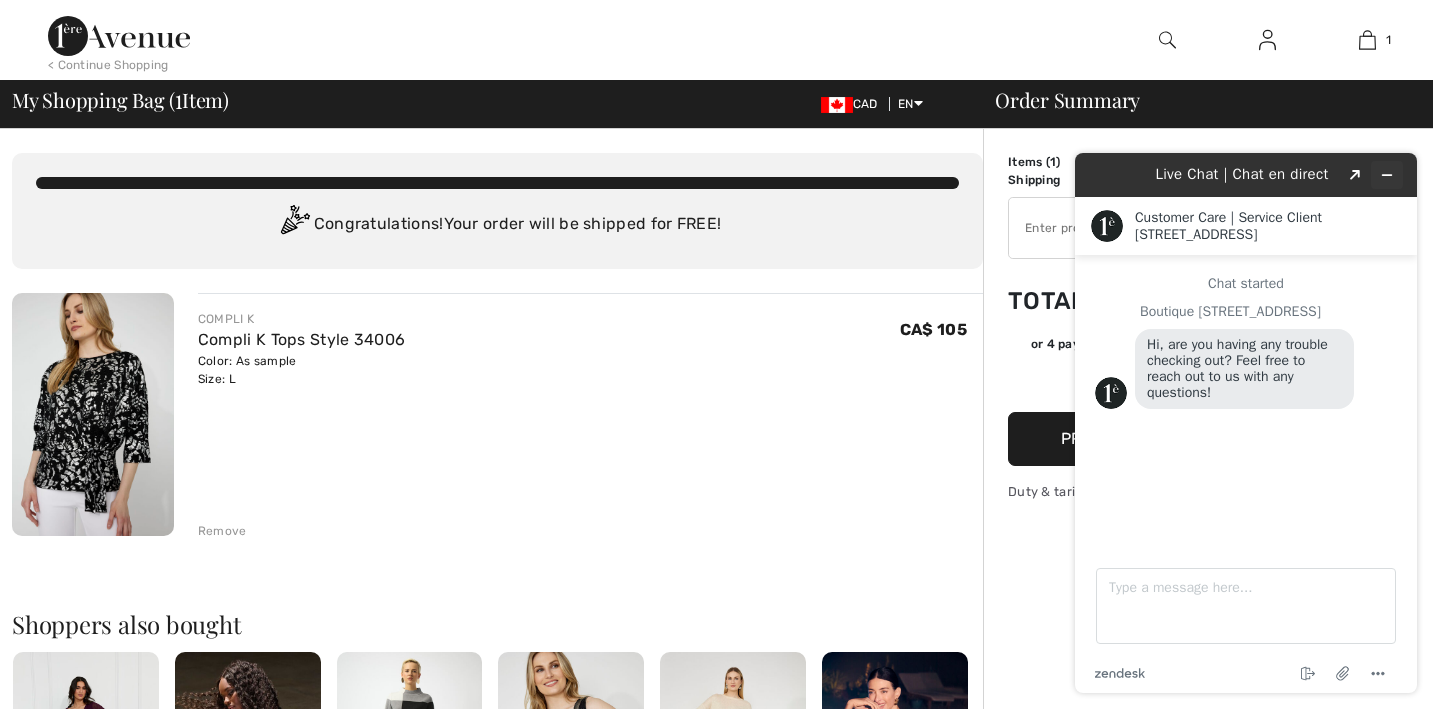 click 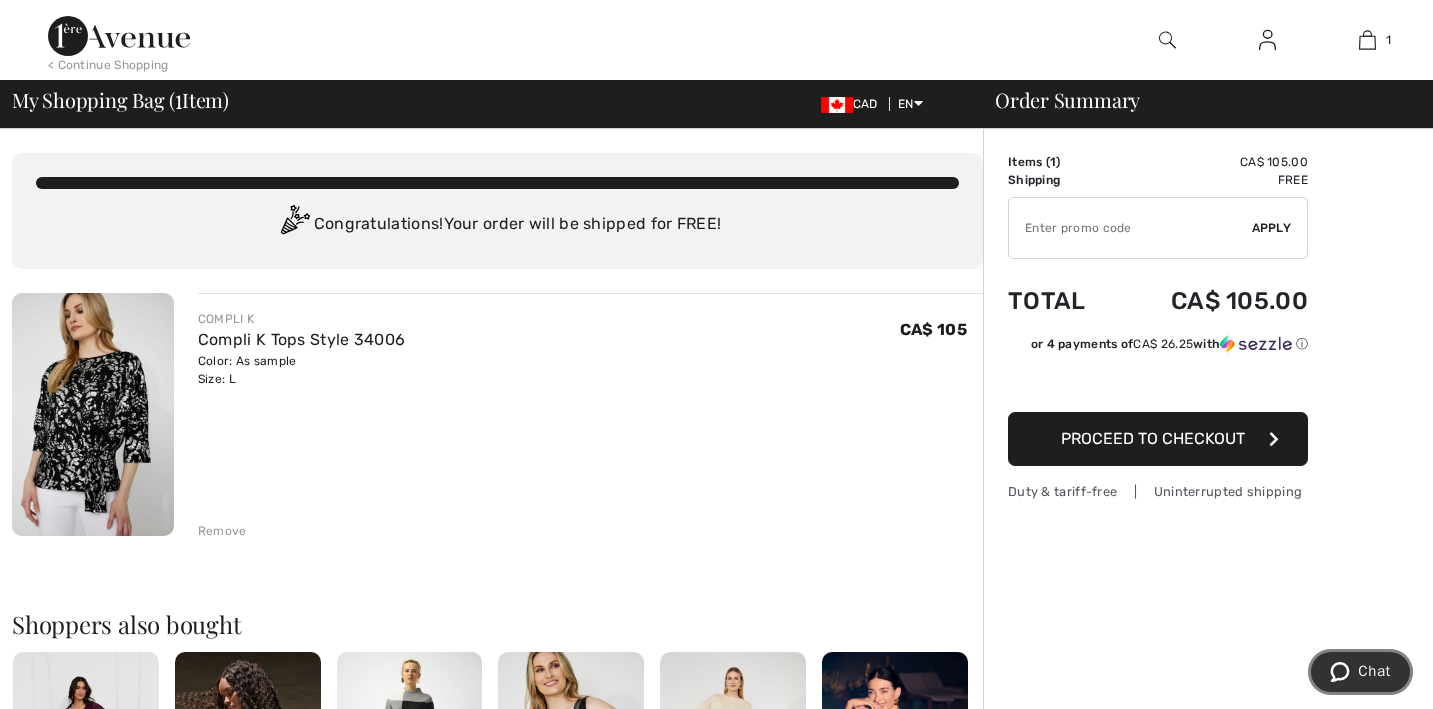 scroll, scrollTop: 0, scrollLeft: 0, axis: both 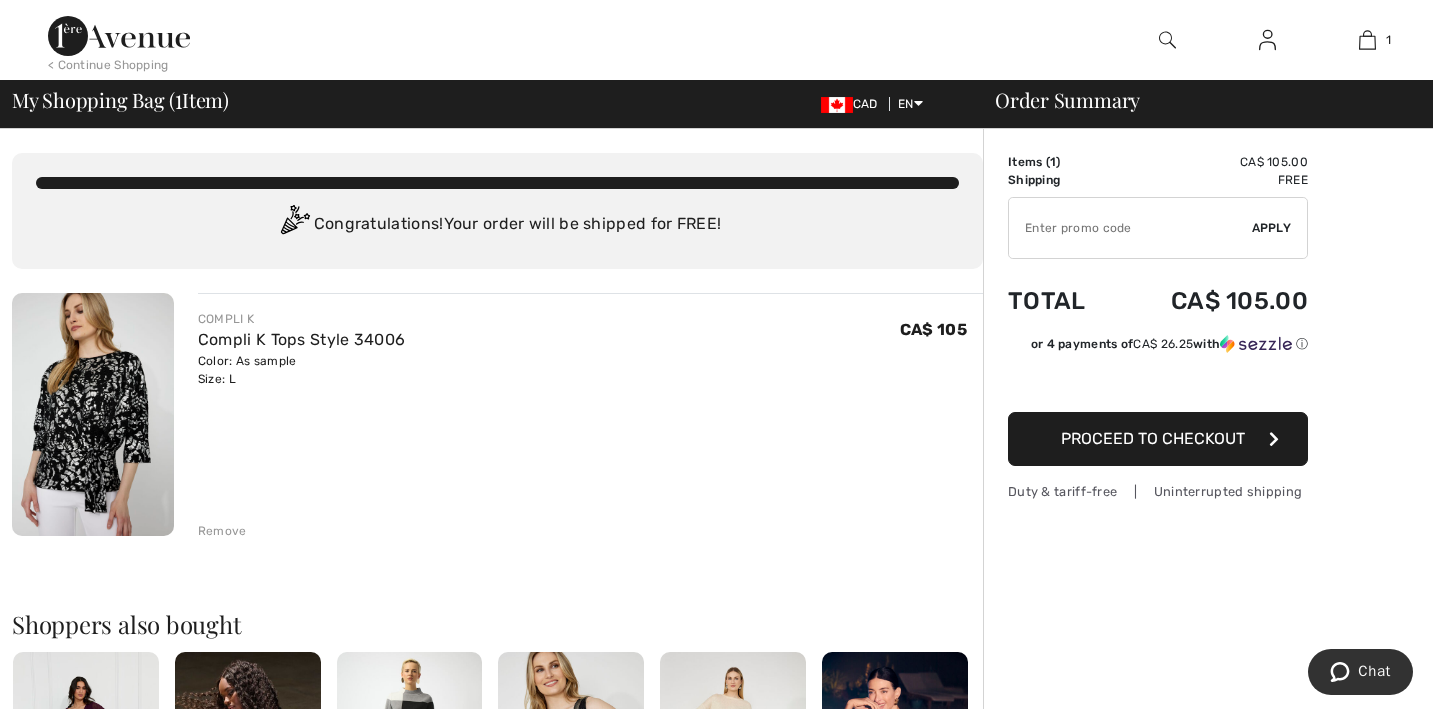 click on "Proceed to Checkout" at bounding box center [1153, 438] 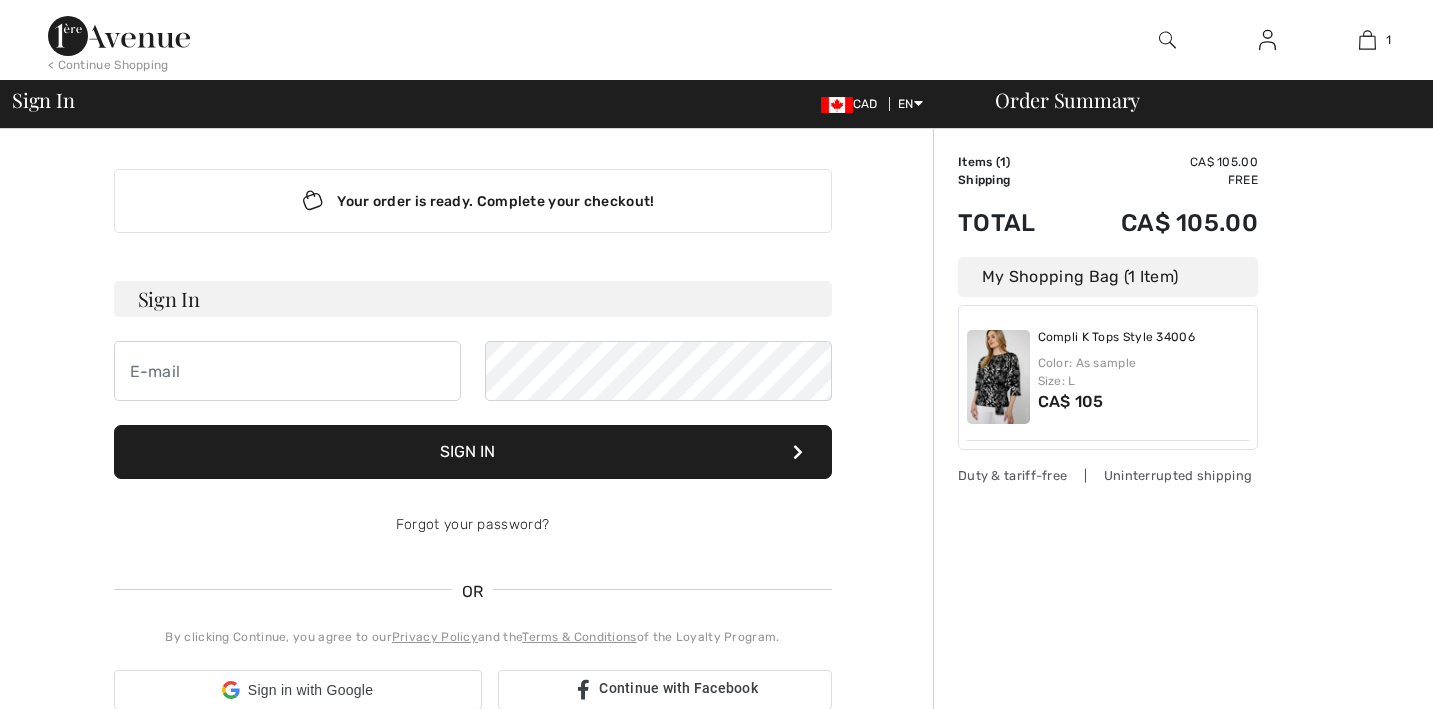 scroll, scrollTop: 0, scrollLeft: 0, axis: both 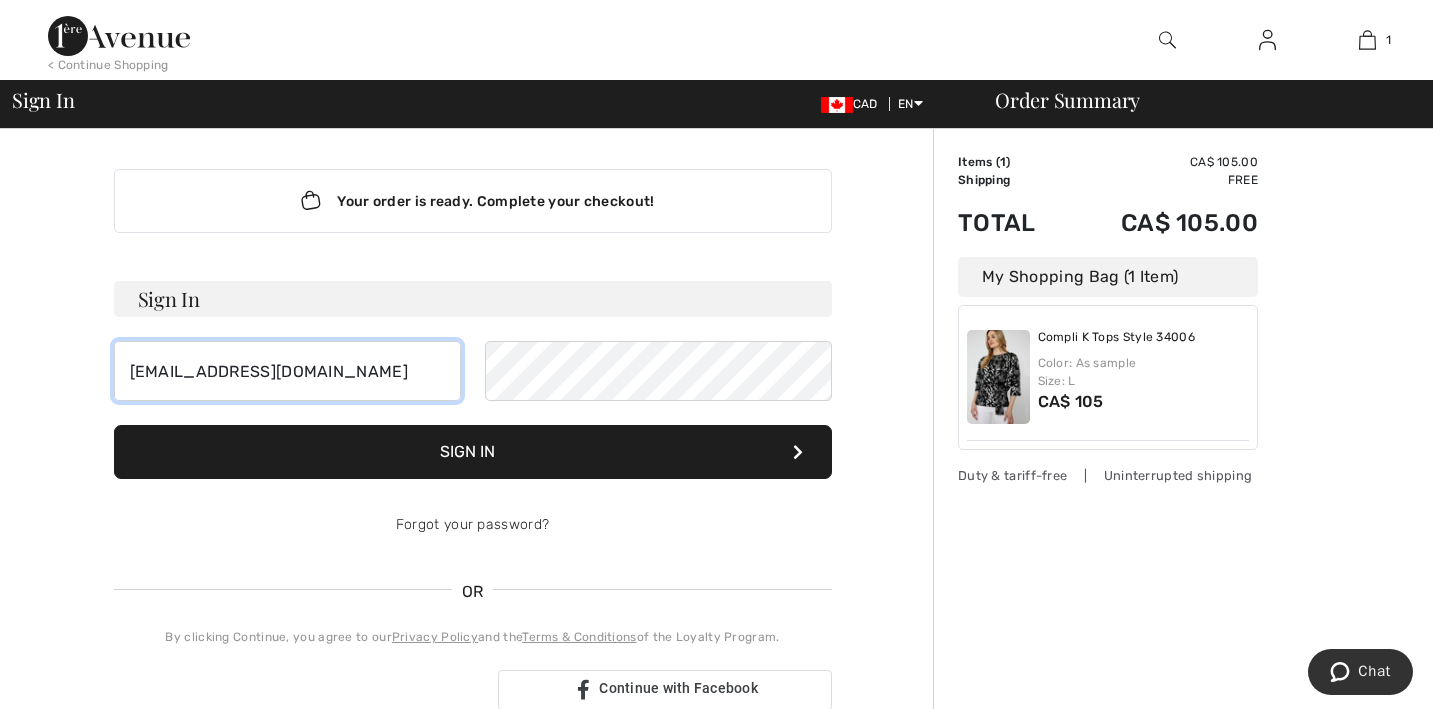 type on "lynndorcas@gmail.com" 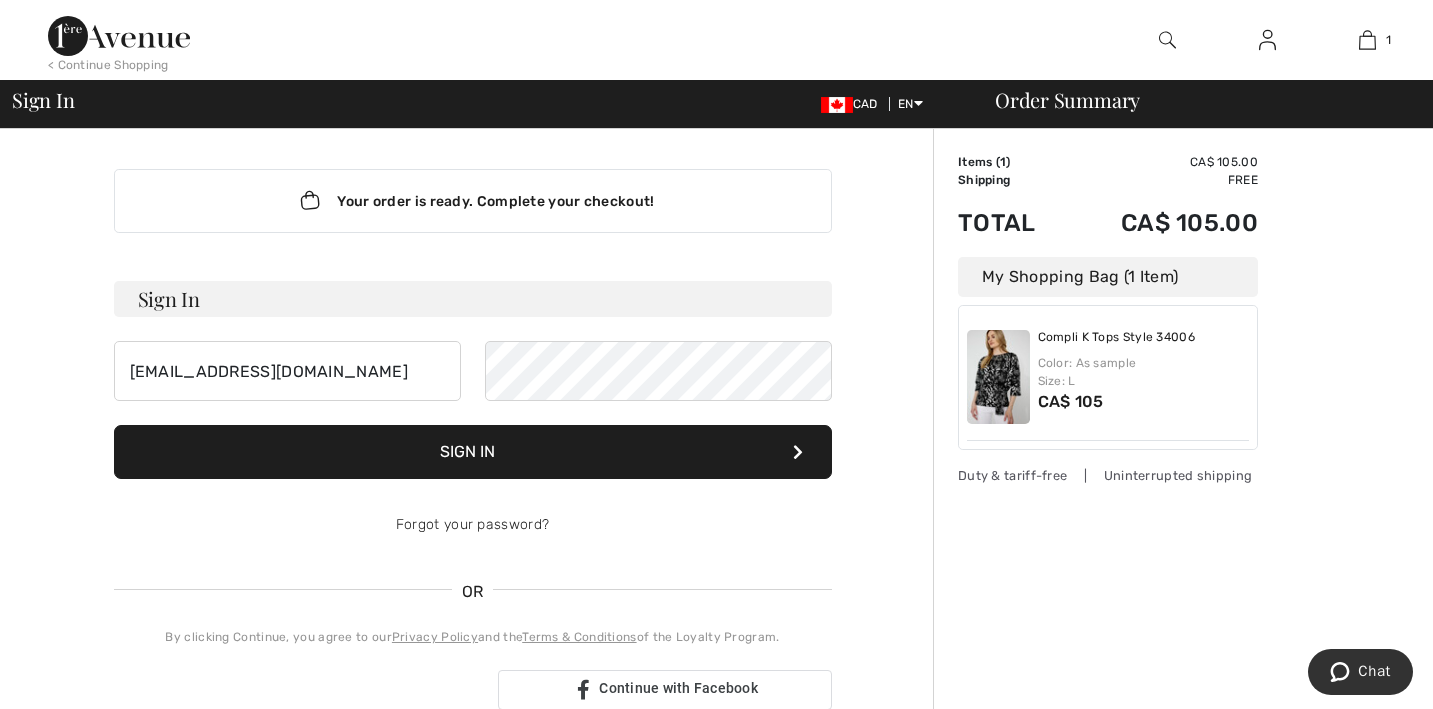 click on "Sign In" at bounding box center (473, 452) 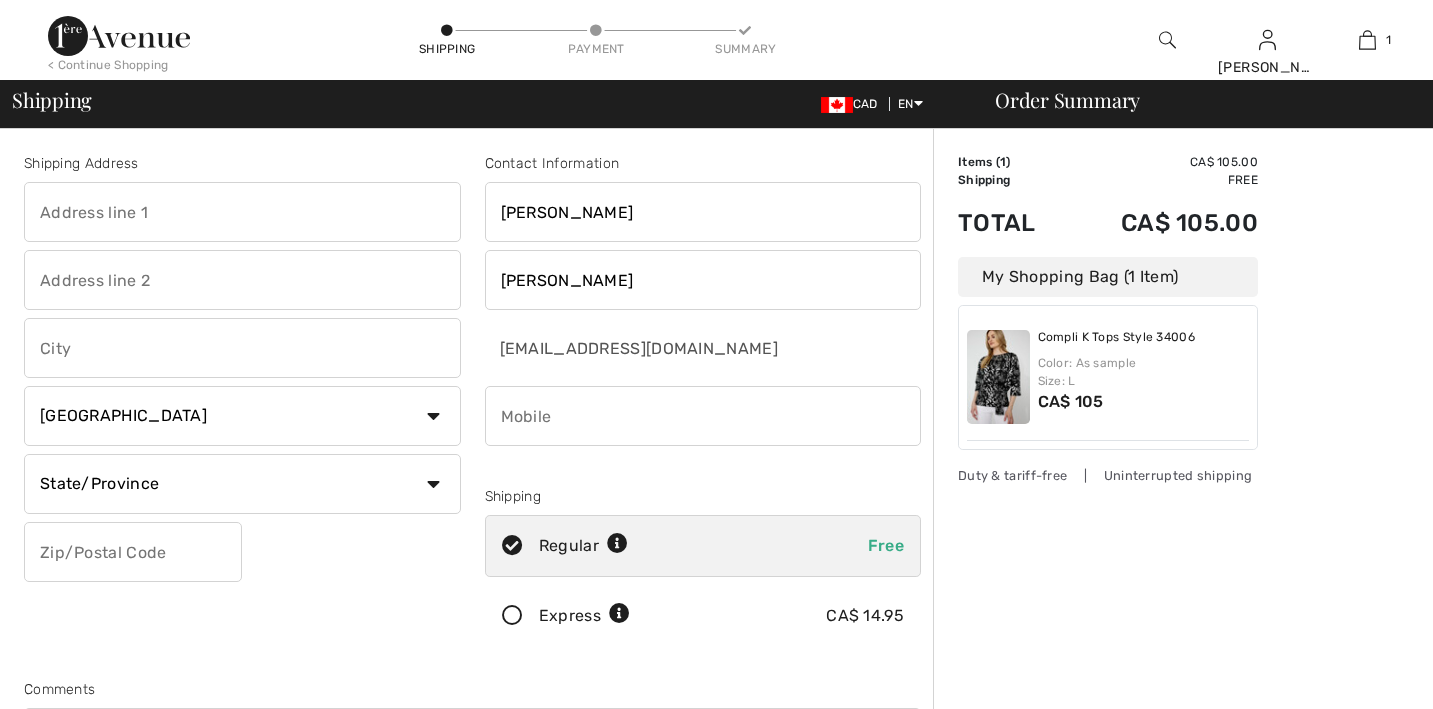 scroll, scrollTop: 0, scrollLeft: 0, axis: both 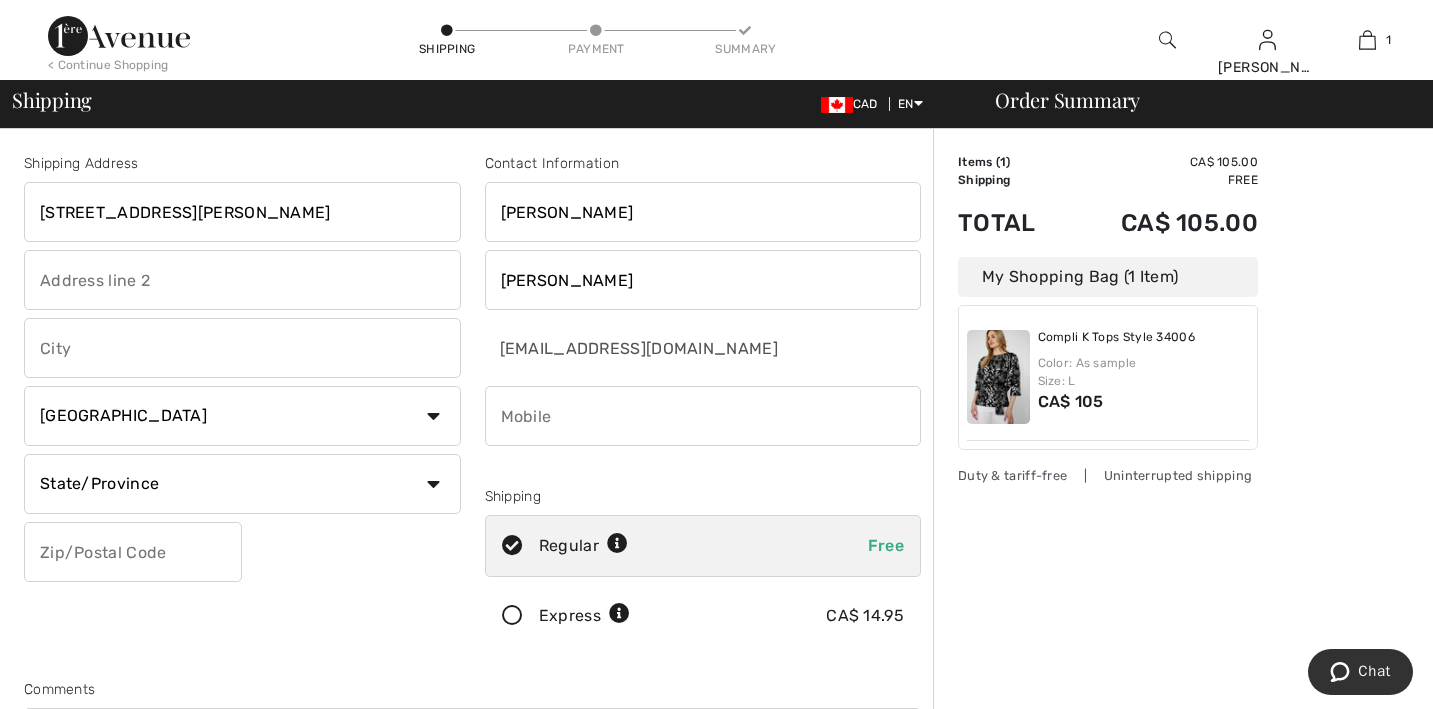 type on "[STREET_ADDRESS][PERSON_NAME]" 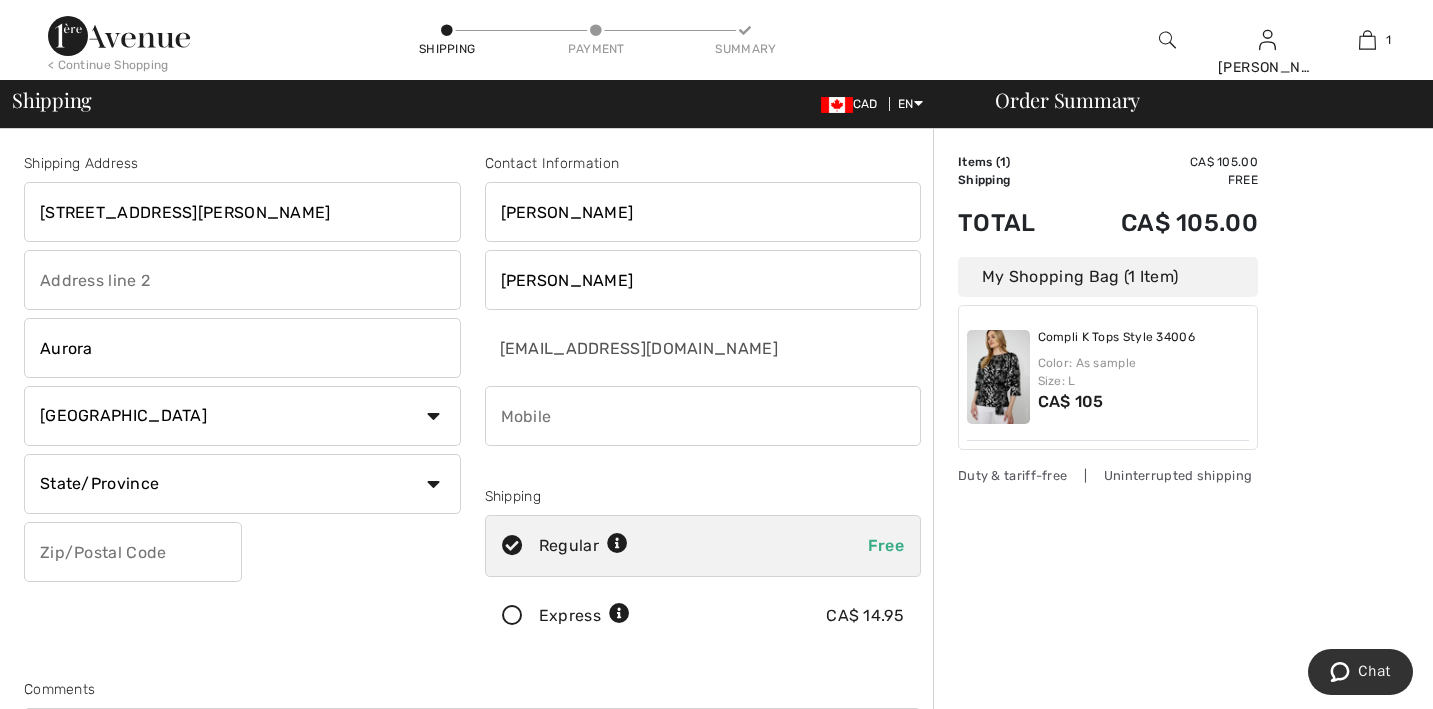 type on "Aurora" 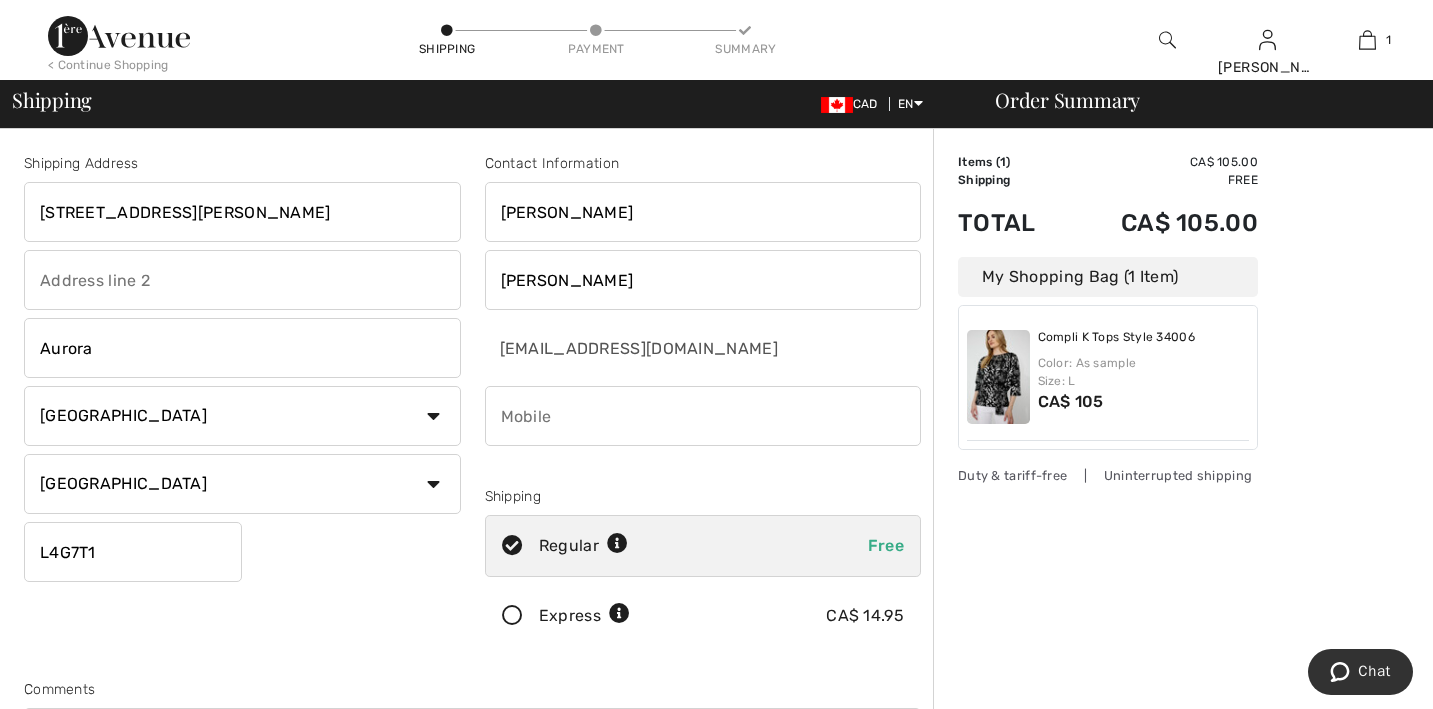 type on "L4G7T1" 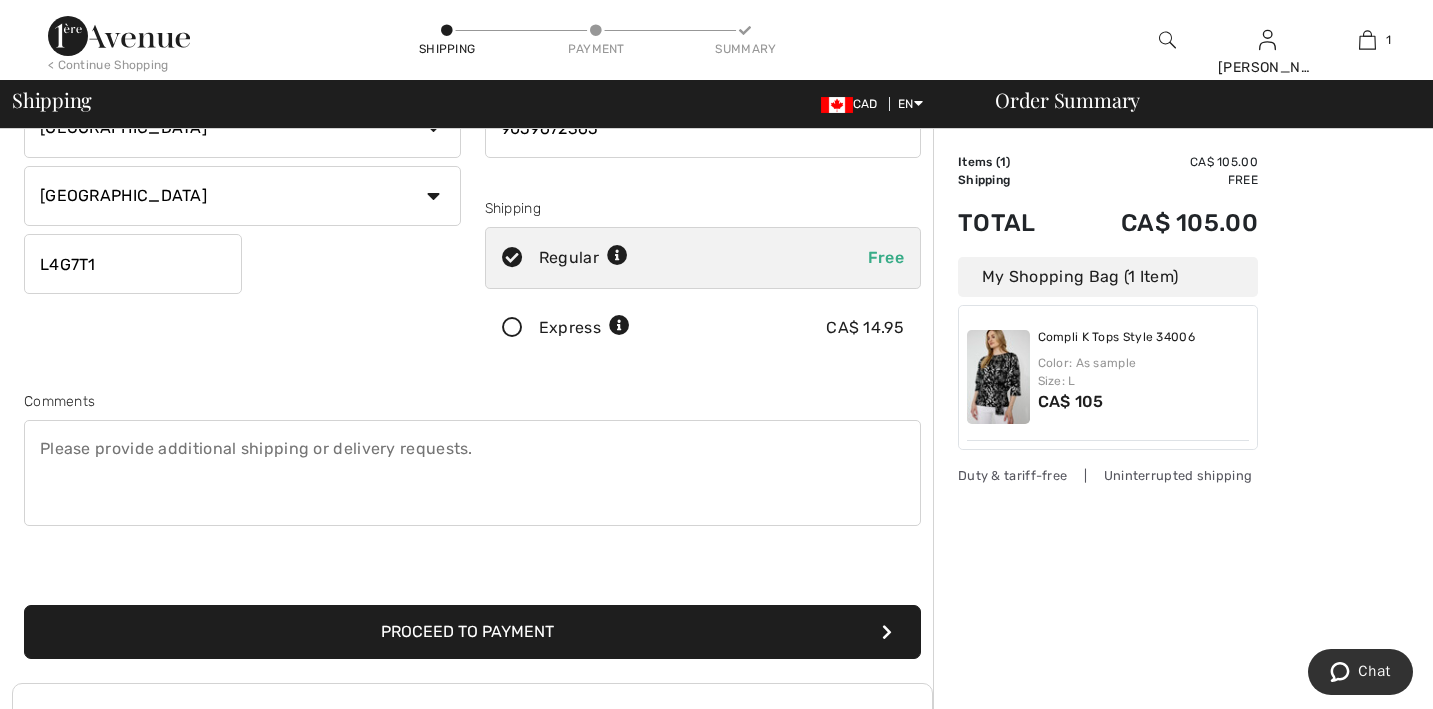 scroll, scrollTop: 299, scrollLeft: 0, axis: vertical 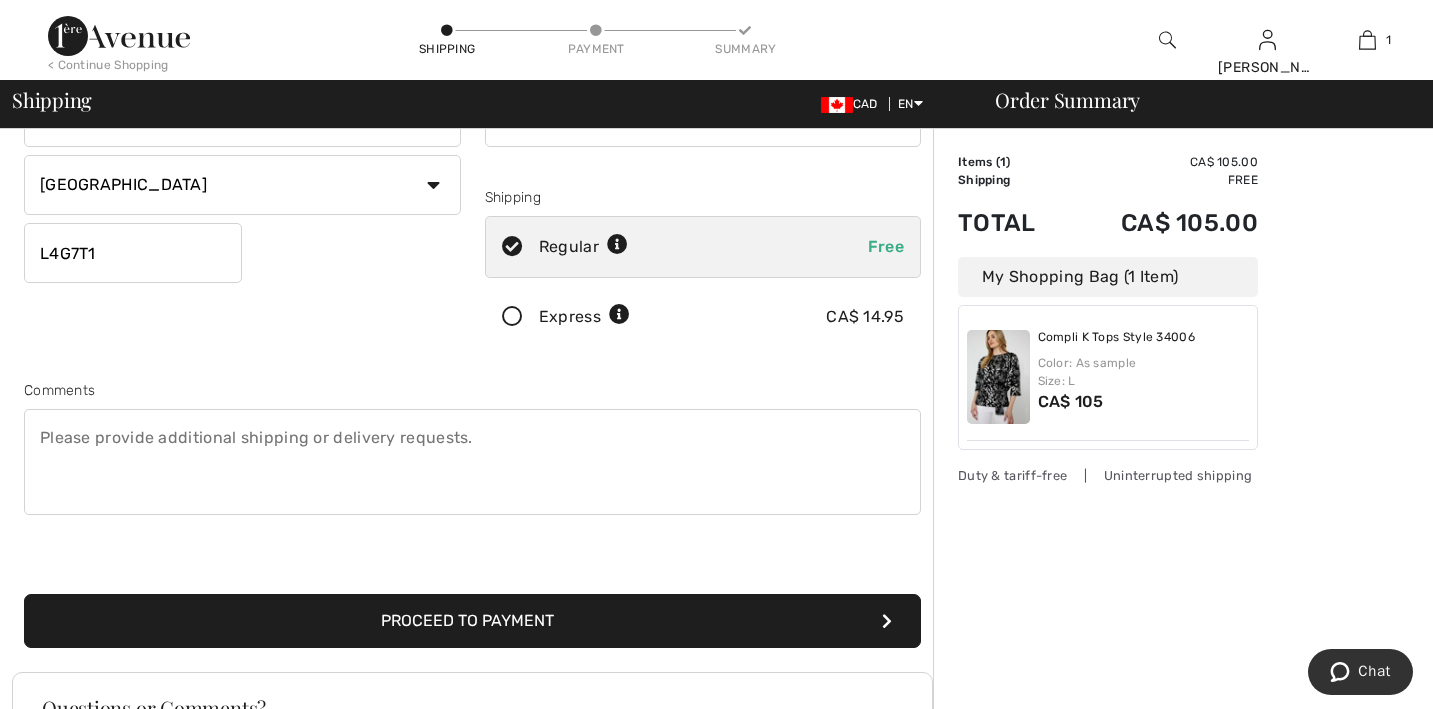 type on "9059672365" 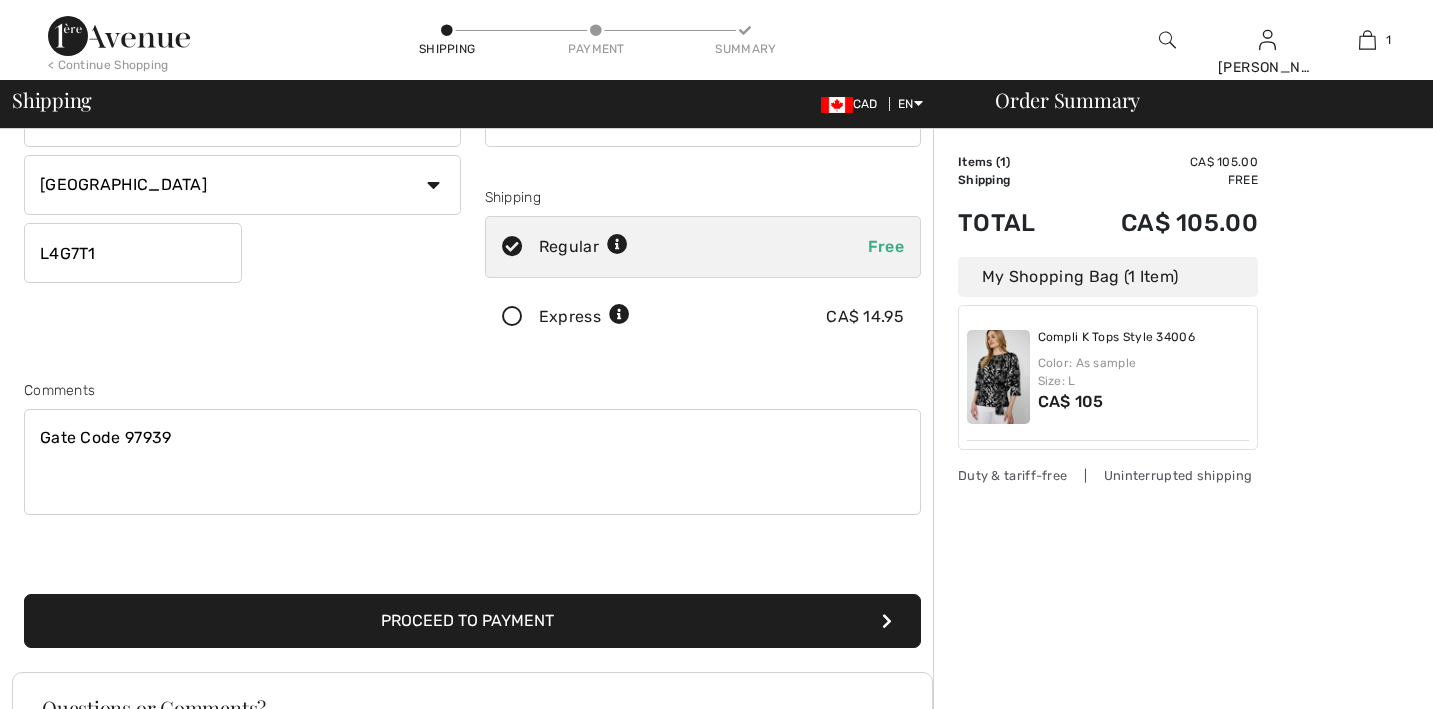 scroll, scrollTop: 0, scrollLeft: 0, axis: both 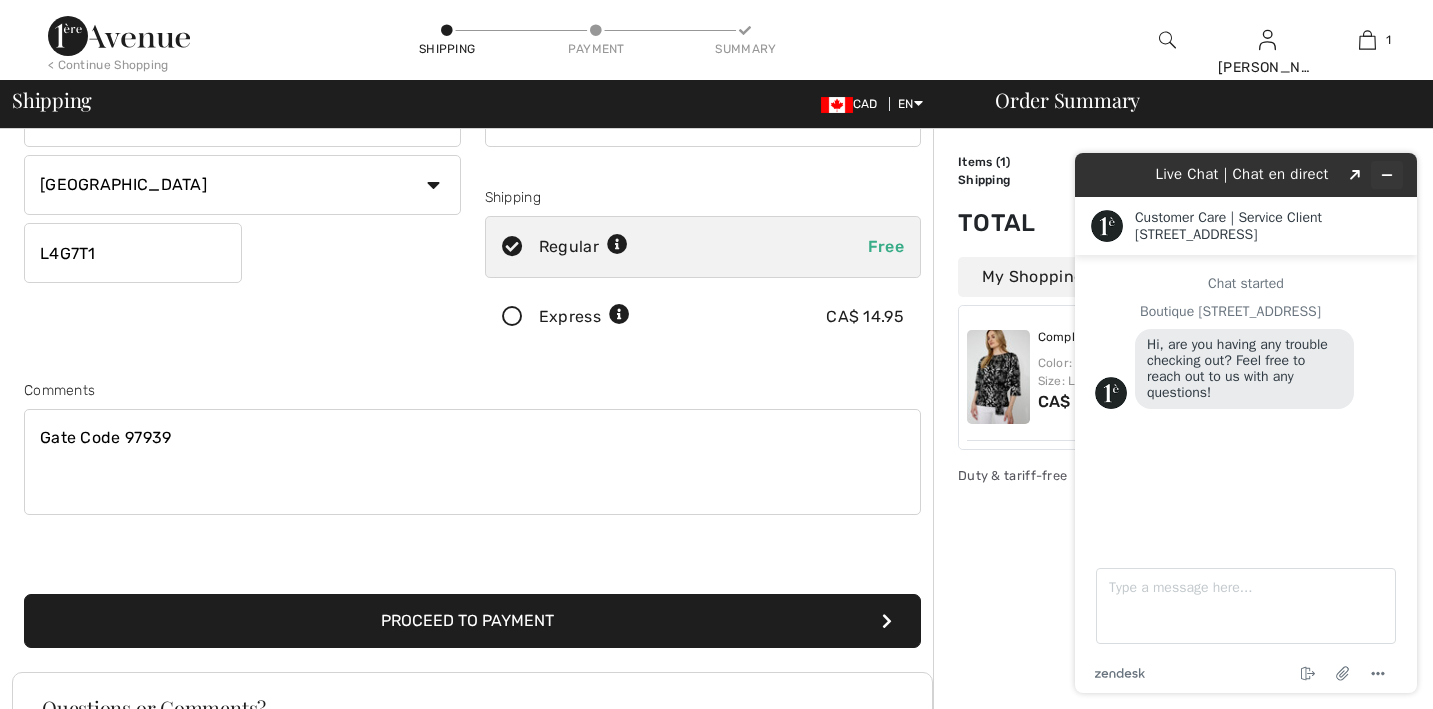 type on "Gate Code 97939" 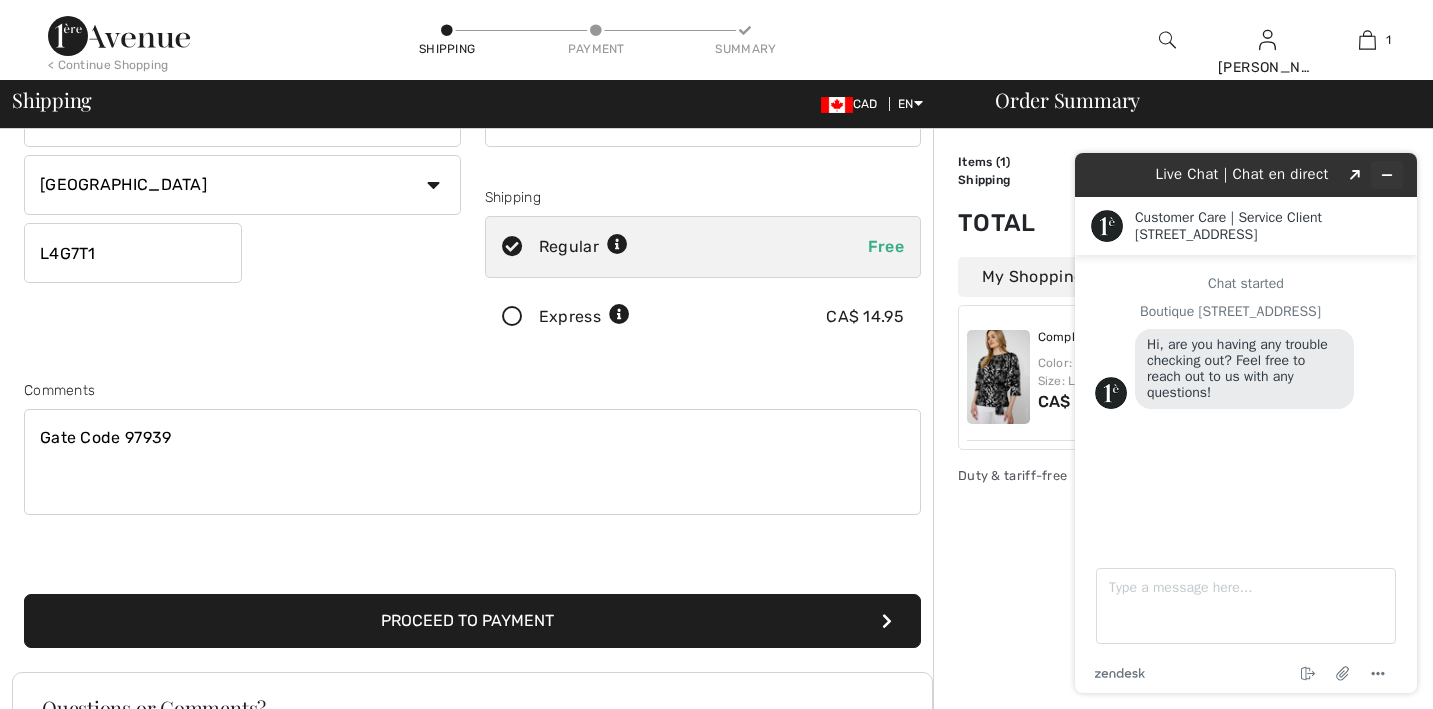 click 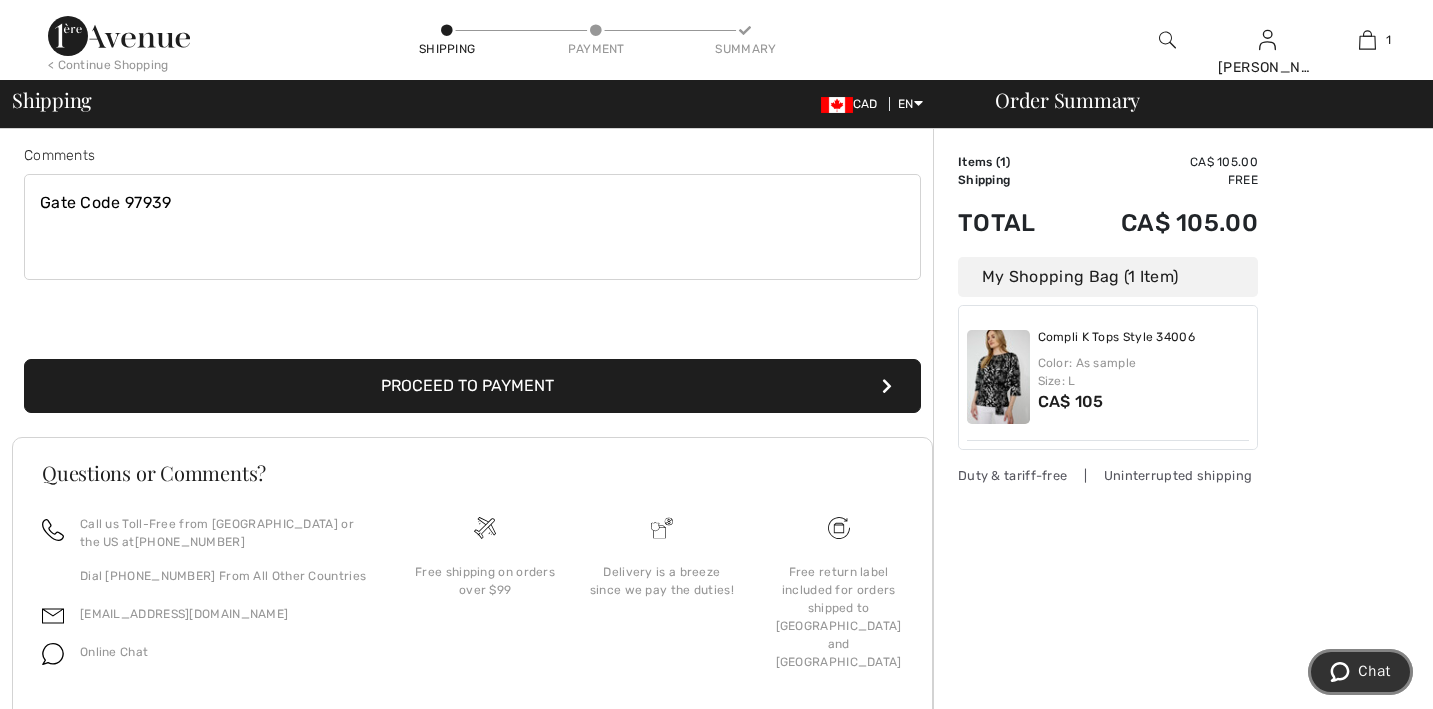 scroll, scrollTop: 533, scrollLeft: 0, axis: vertical 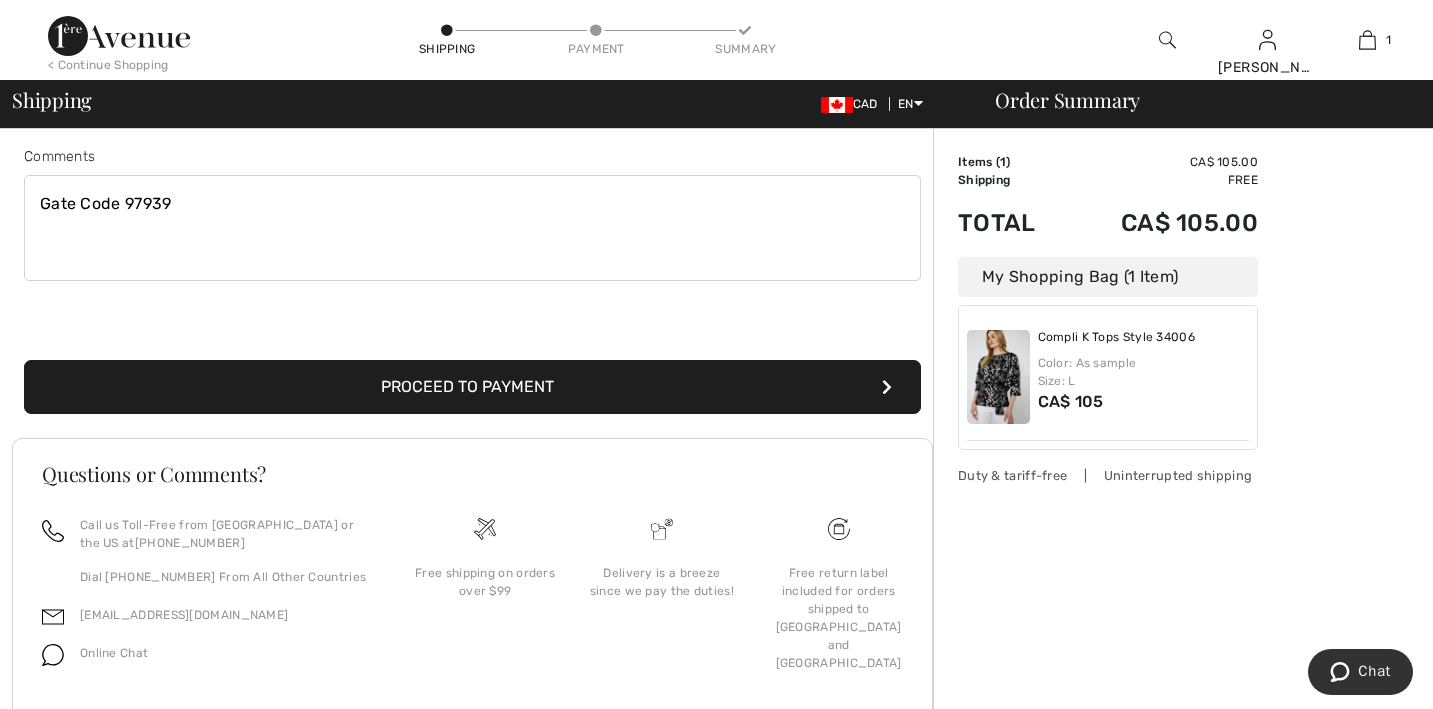click on "Proceed to Payment" at bounding box center (472, 387) 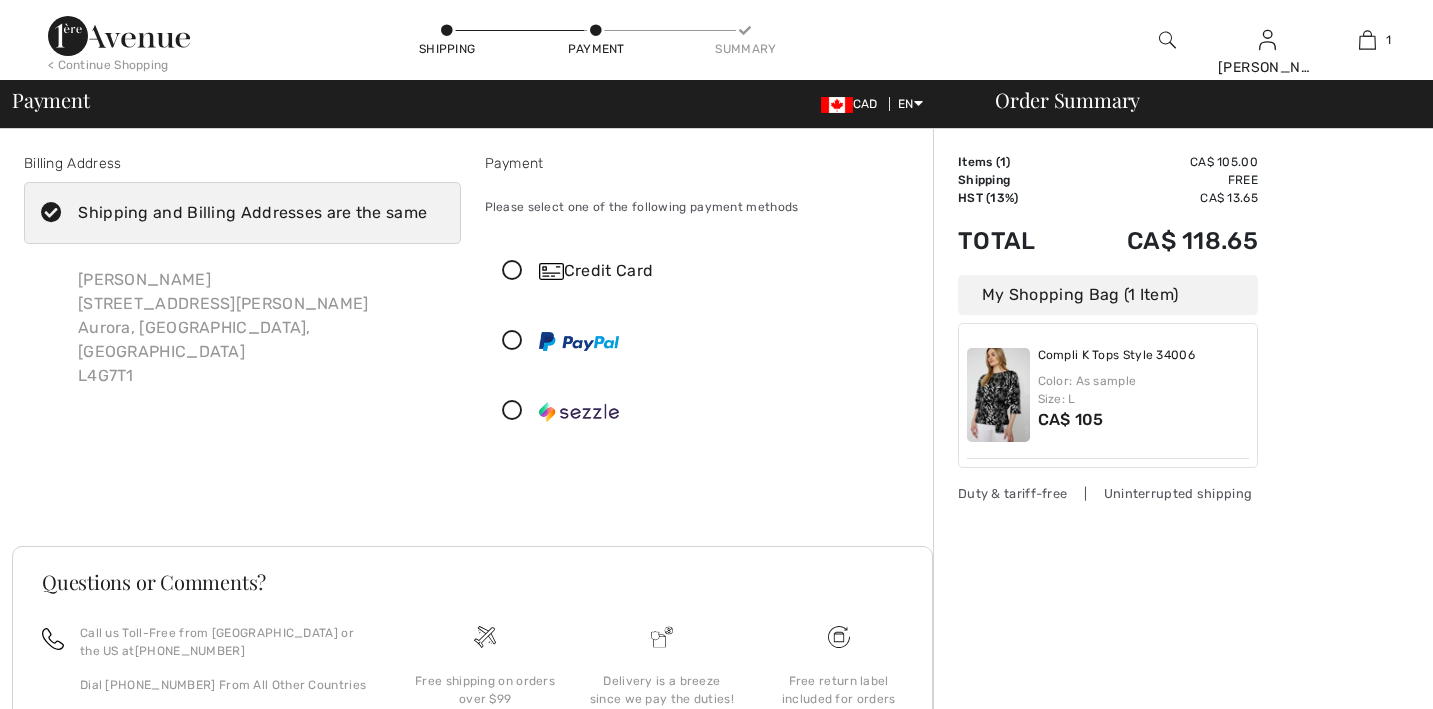 scroll, scrollTop: 0, scrollLeft: 0, axis: both 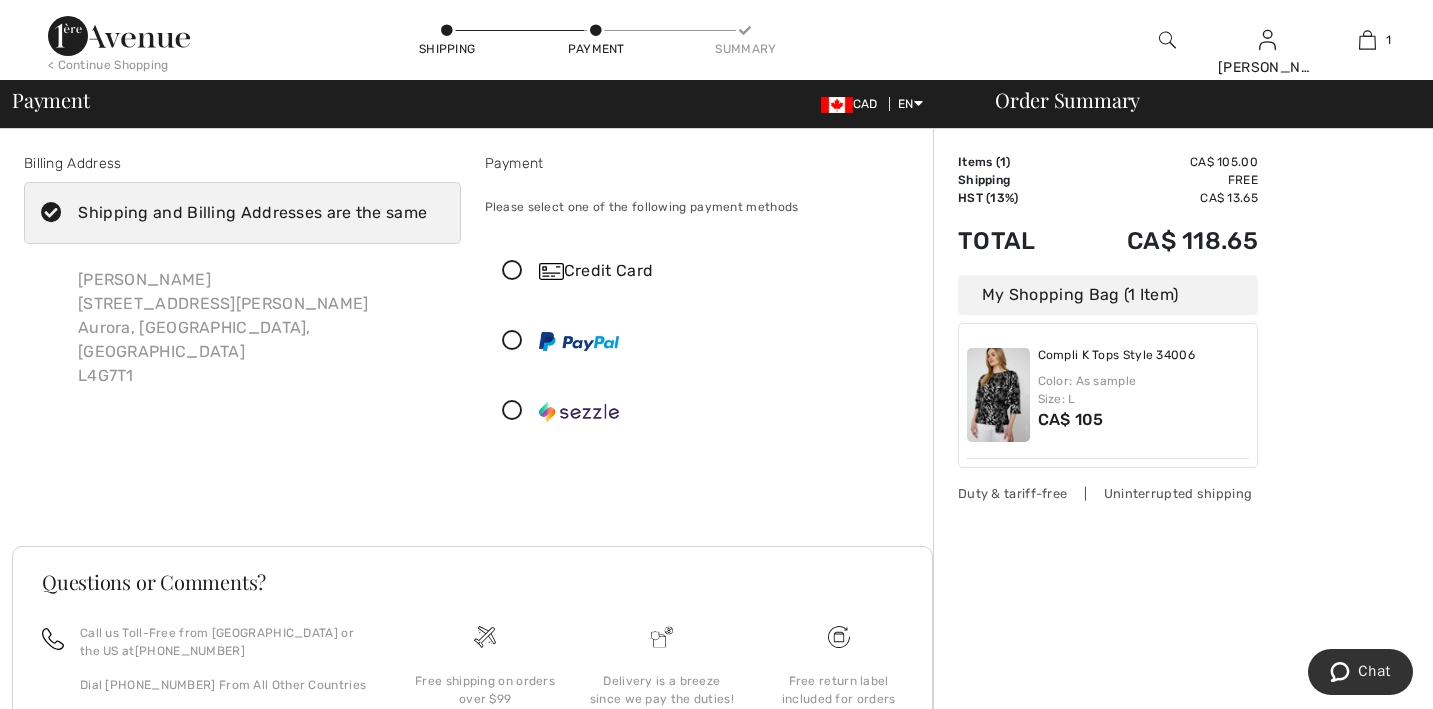click at bounding box center (512, 271) 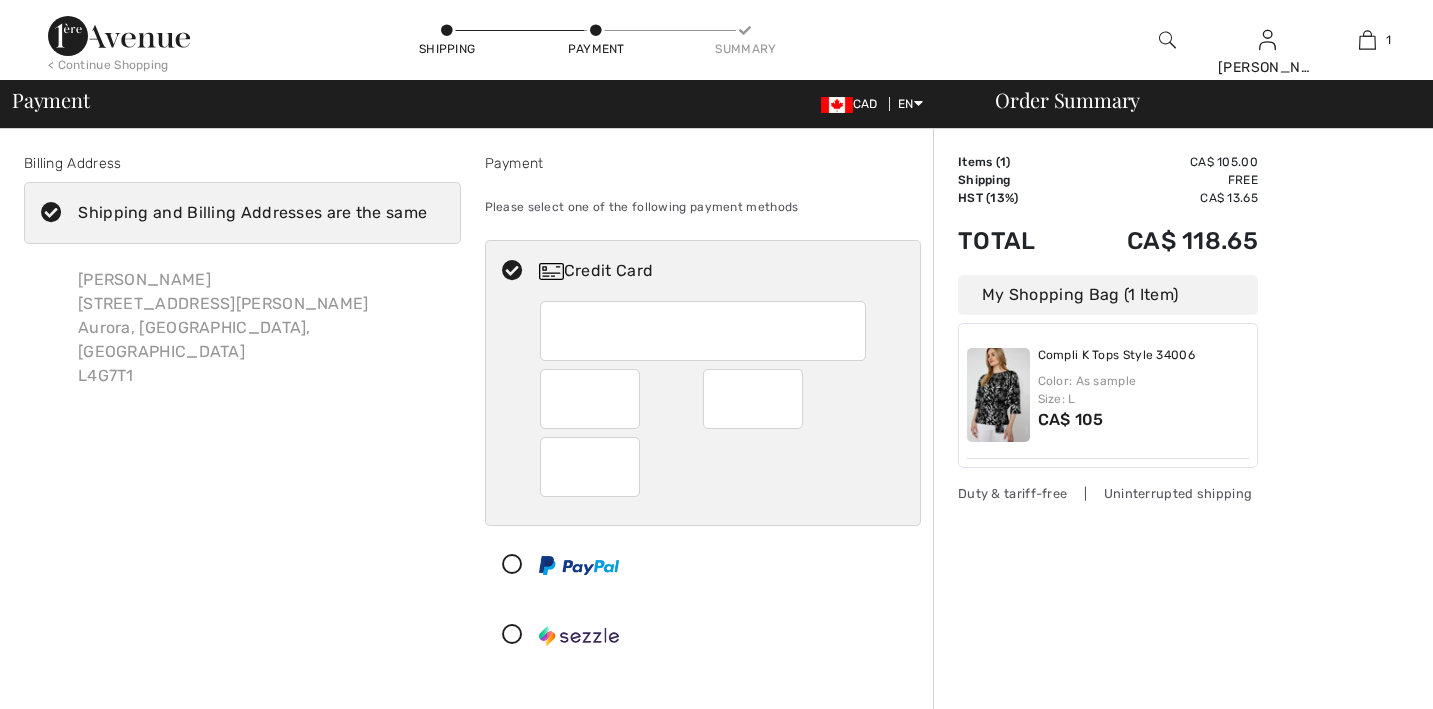 scroll, scrollTop: 0, scrollLeft: 0, axis: both 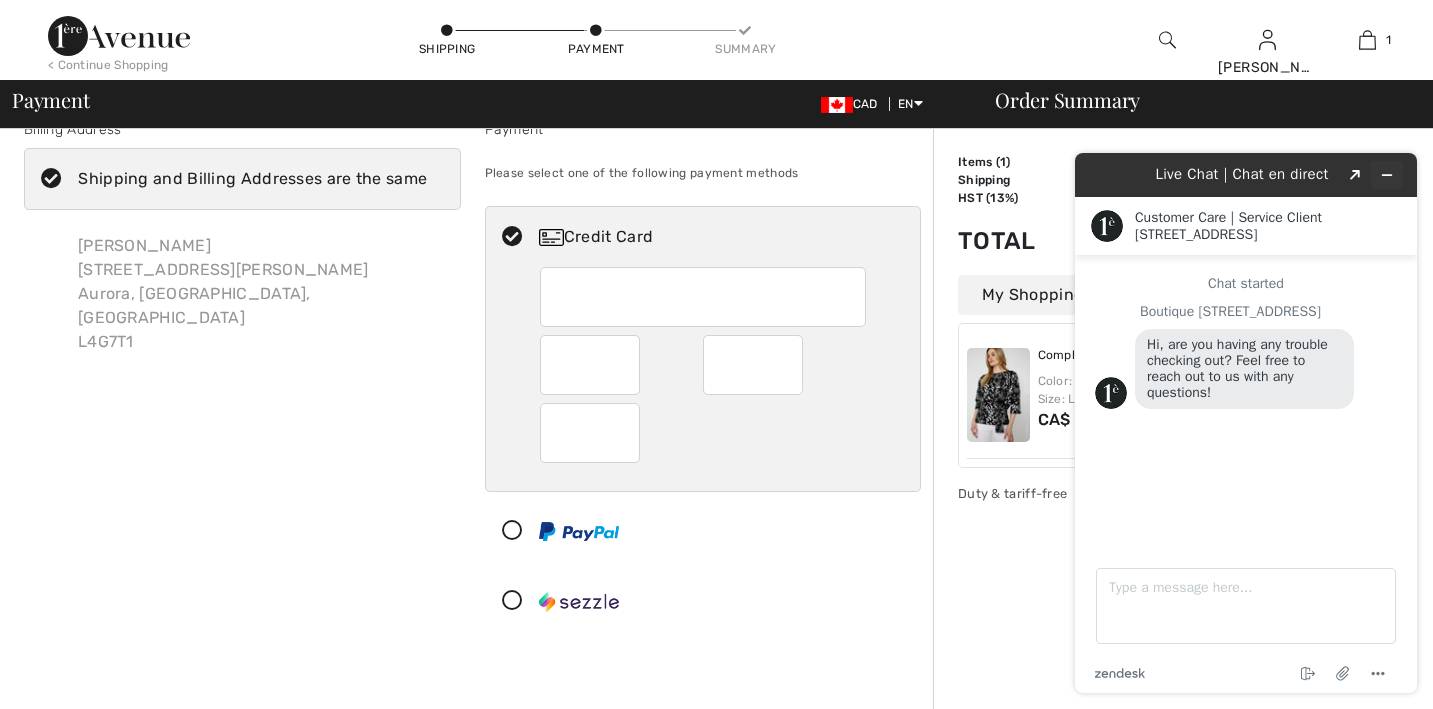 click 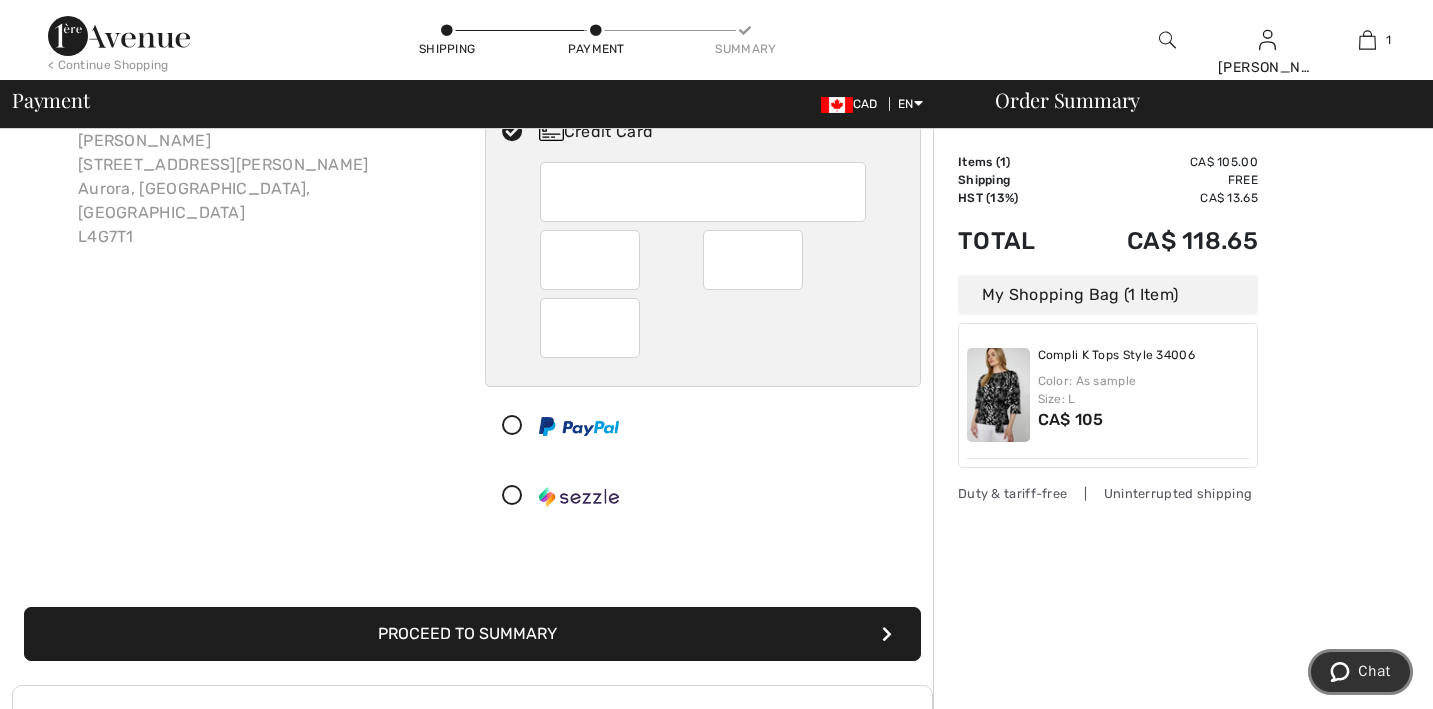 scroll, scrollTop: 140, scrollLeft: 0, axis: vertical 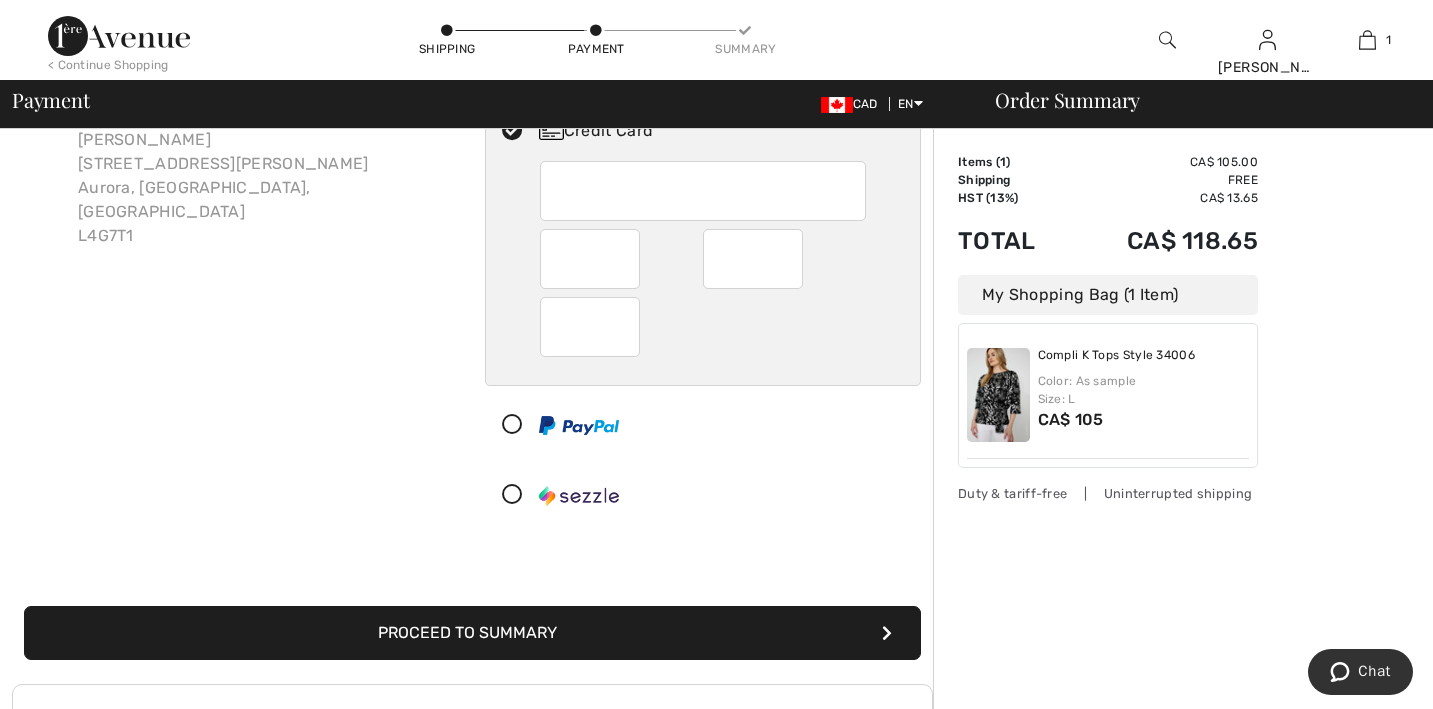 click on "Proceed to Summary" at bounding box center (472, 633) 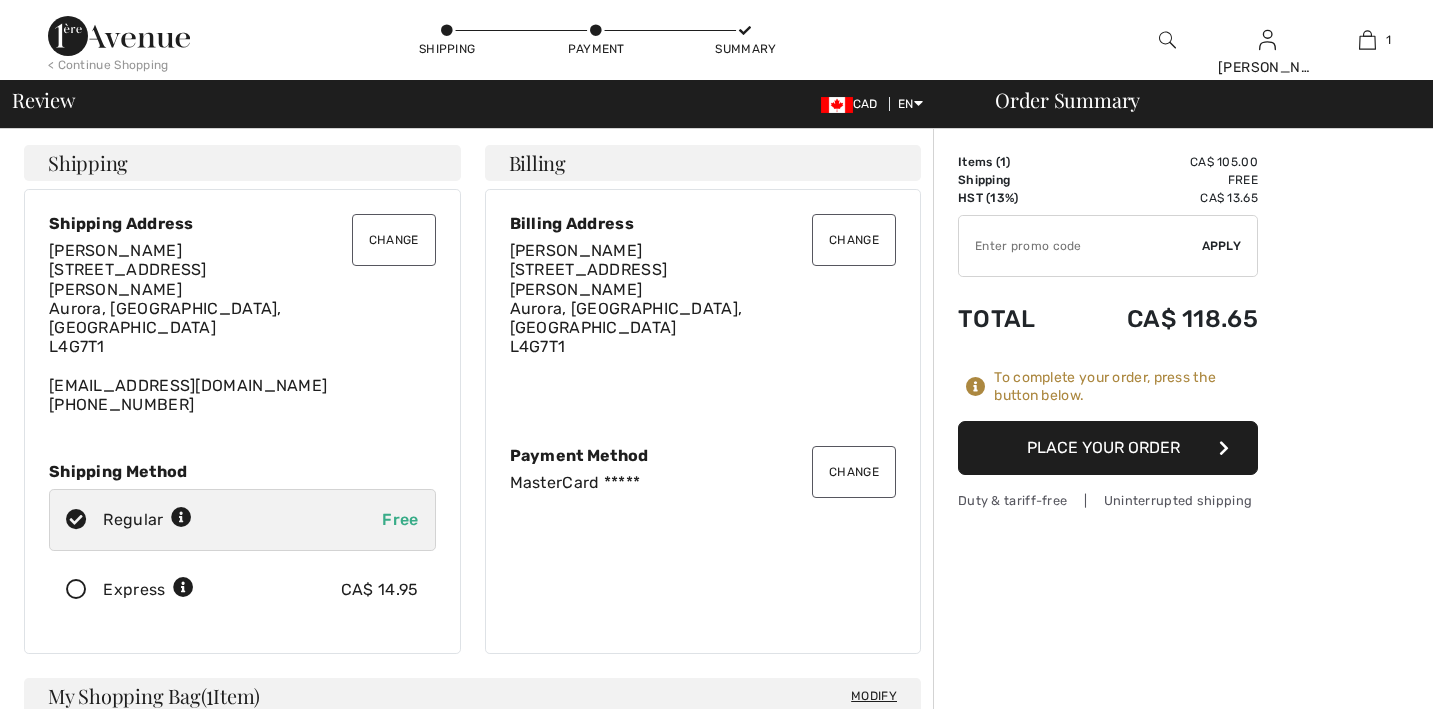 scroll, scrollTop: 0, scrollLeft: 0, axis: both 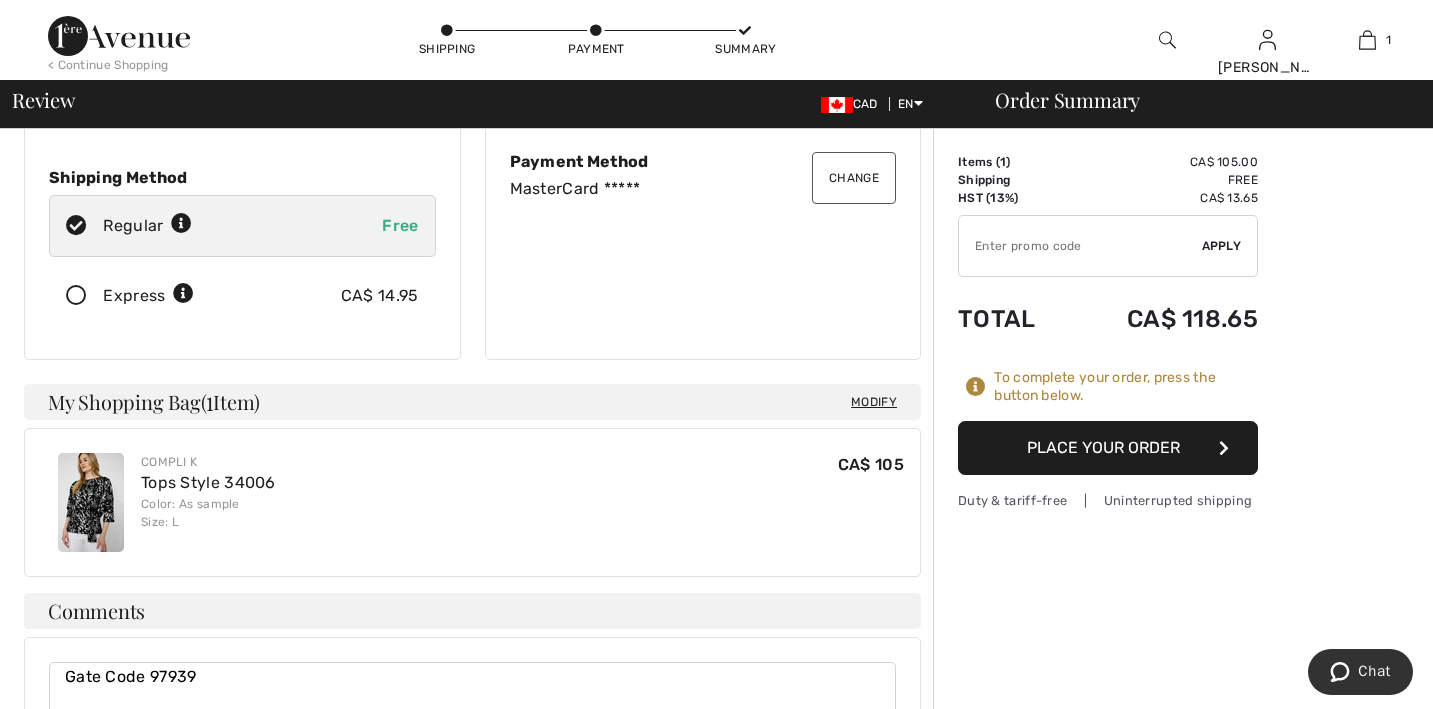 click on "Place Your Order" at bounding box center (1108, 448) 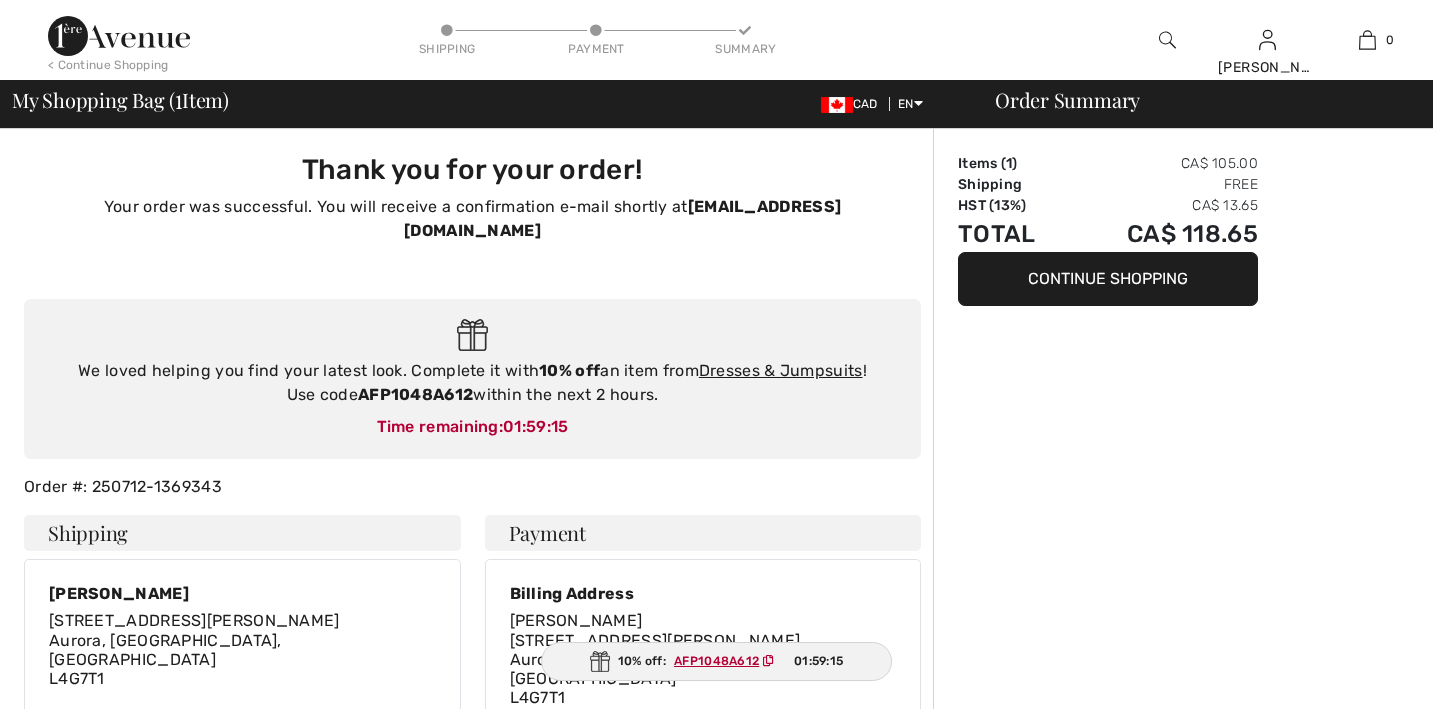 scroll, scrollTop: 0, scrollLeft: 0, axis: both 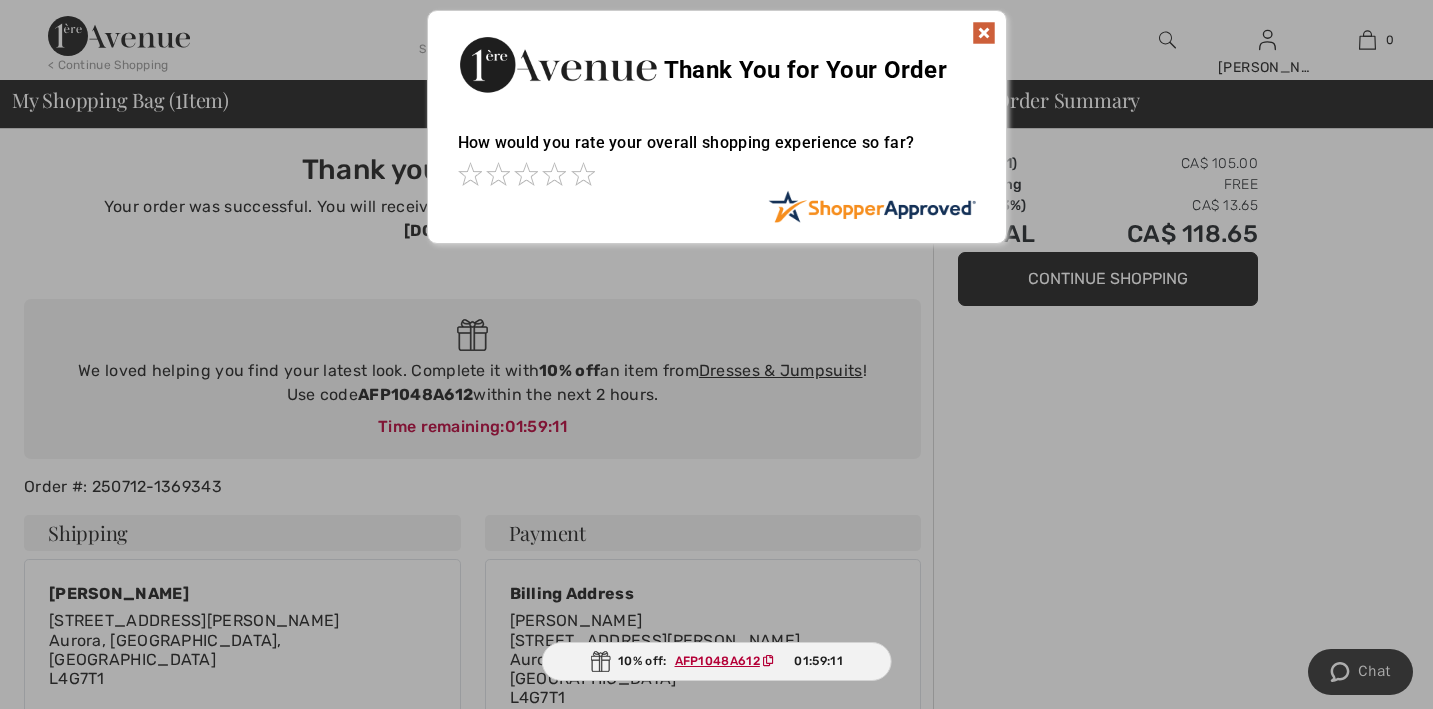 click at bounding box center (984, 33) 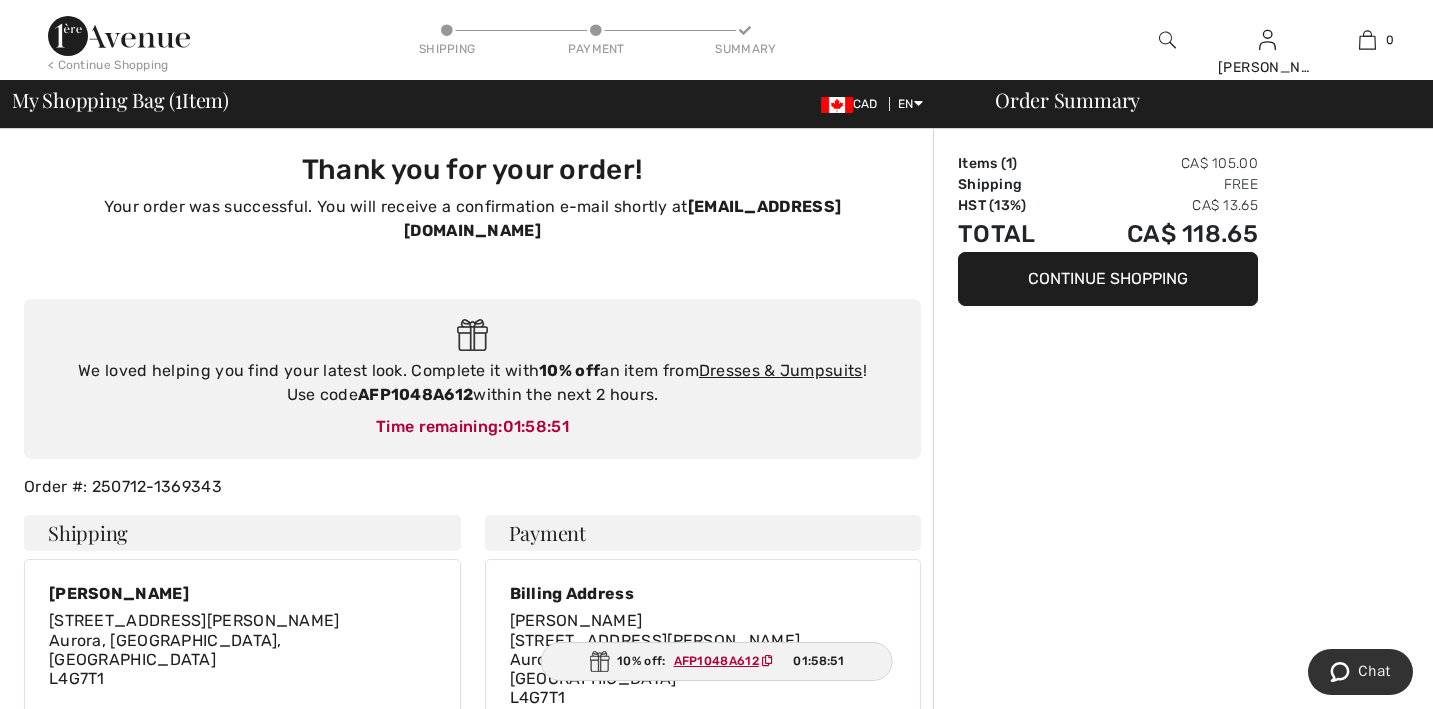 scroll, scrollTop: 0, scrollLeft: 0, axis: both 